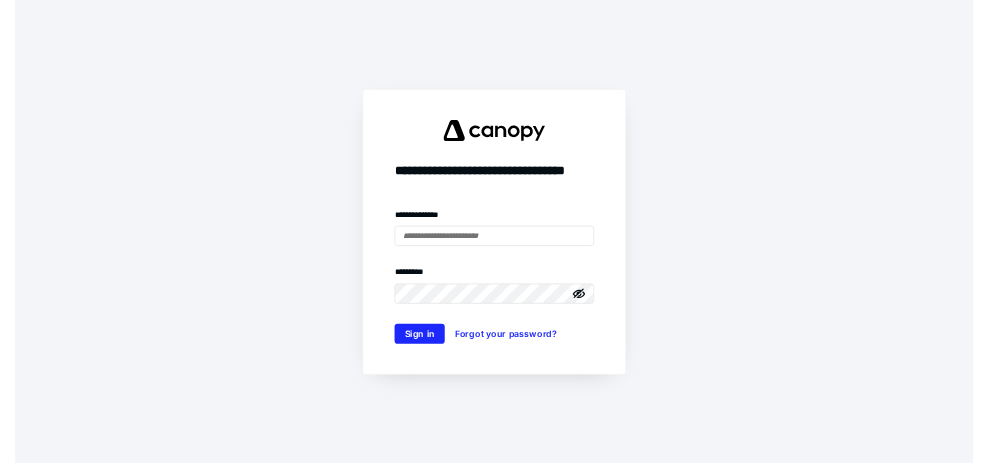 scroll, scrollTop: 0, scrollLeft: 0, axis: both 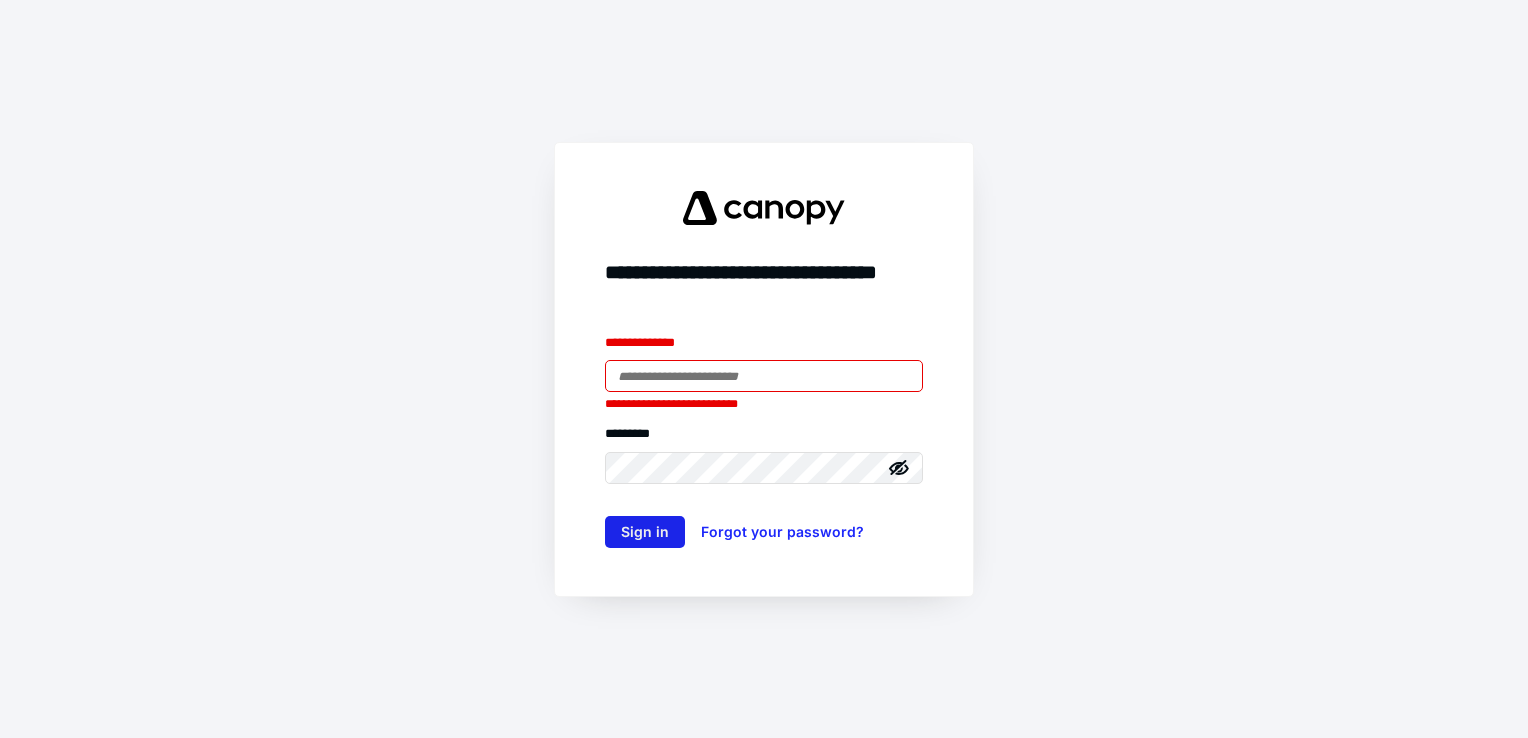 type on "**********" 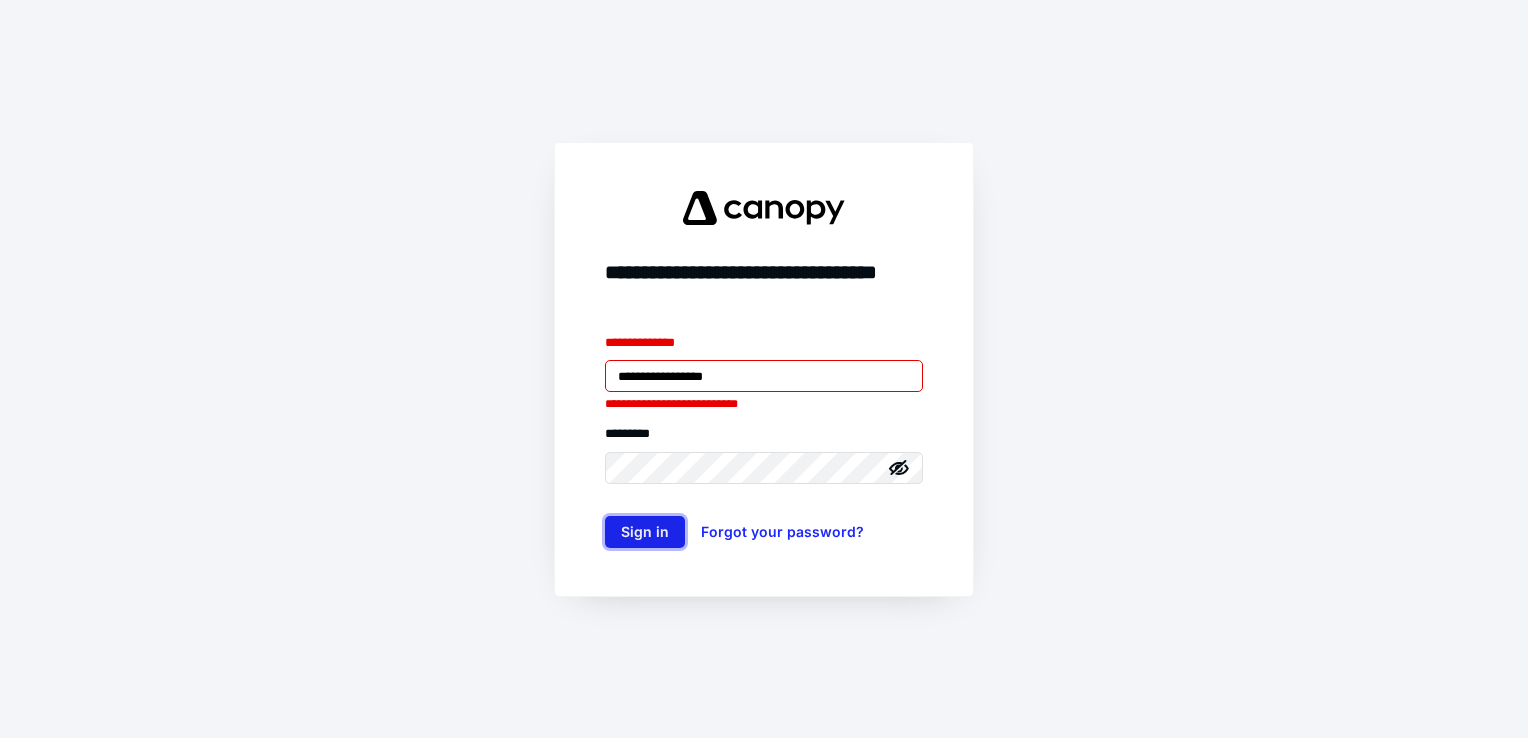 click on "Sign in" at bounding box center (645, 532) 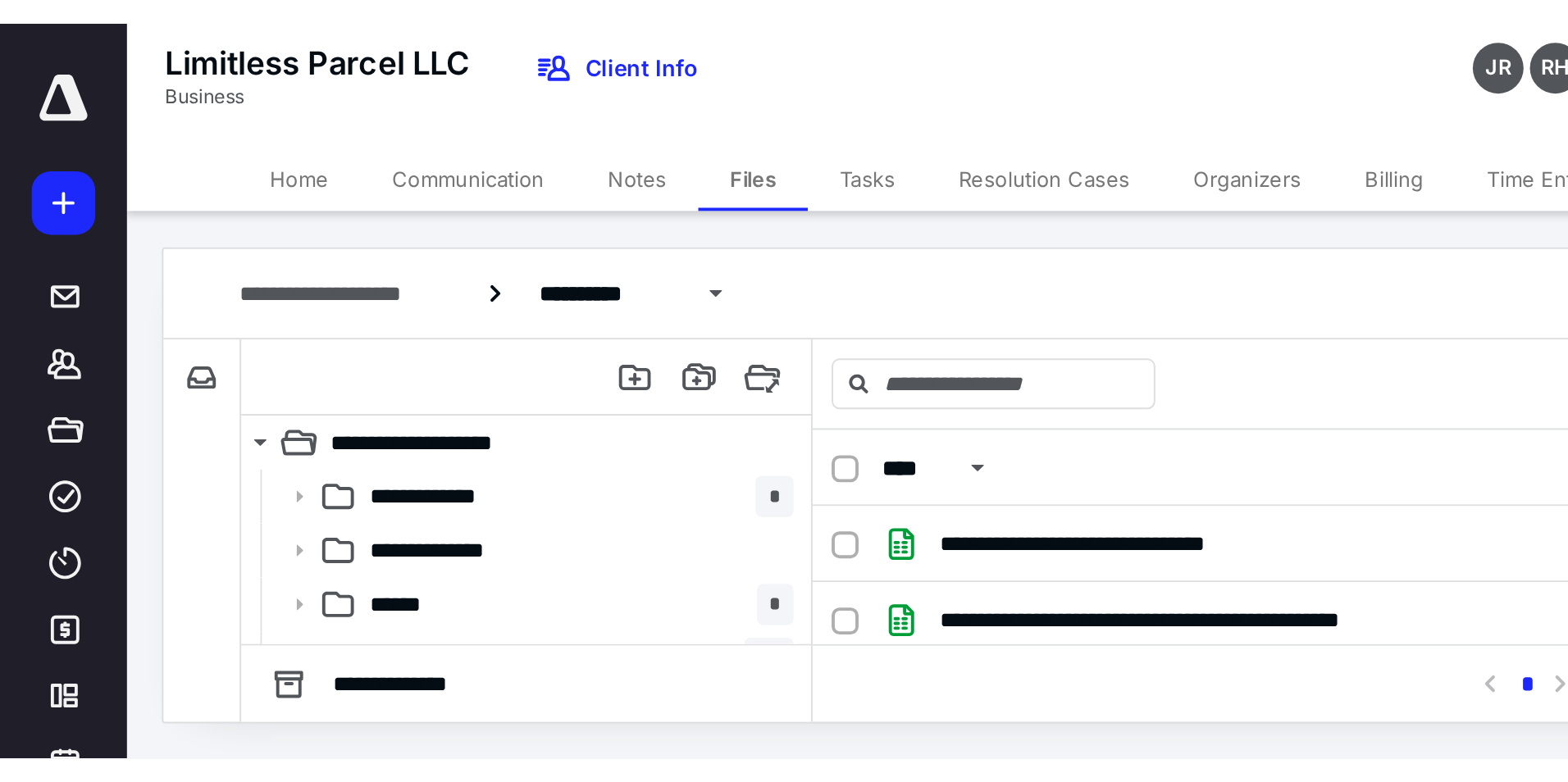 scroll, scrollTop: 0, scrollLeft: 0, axis: both 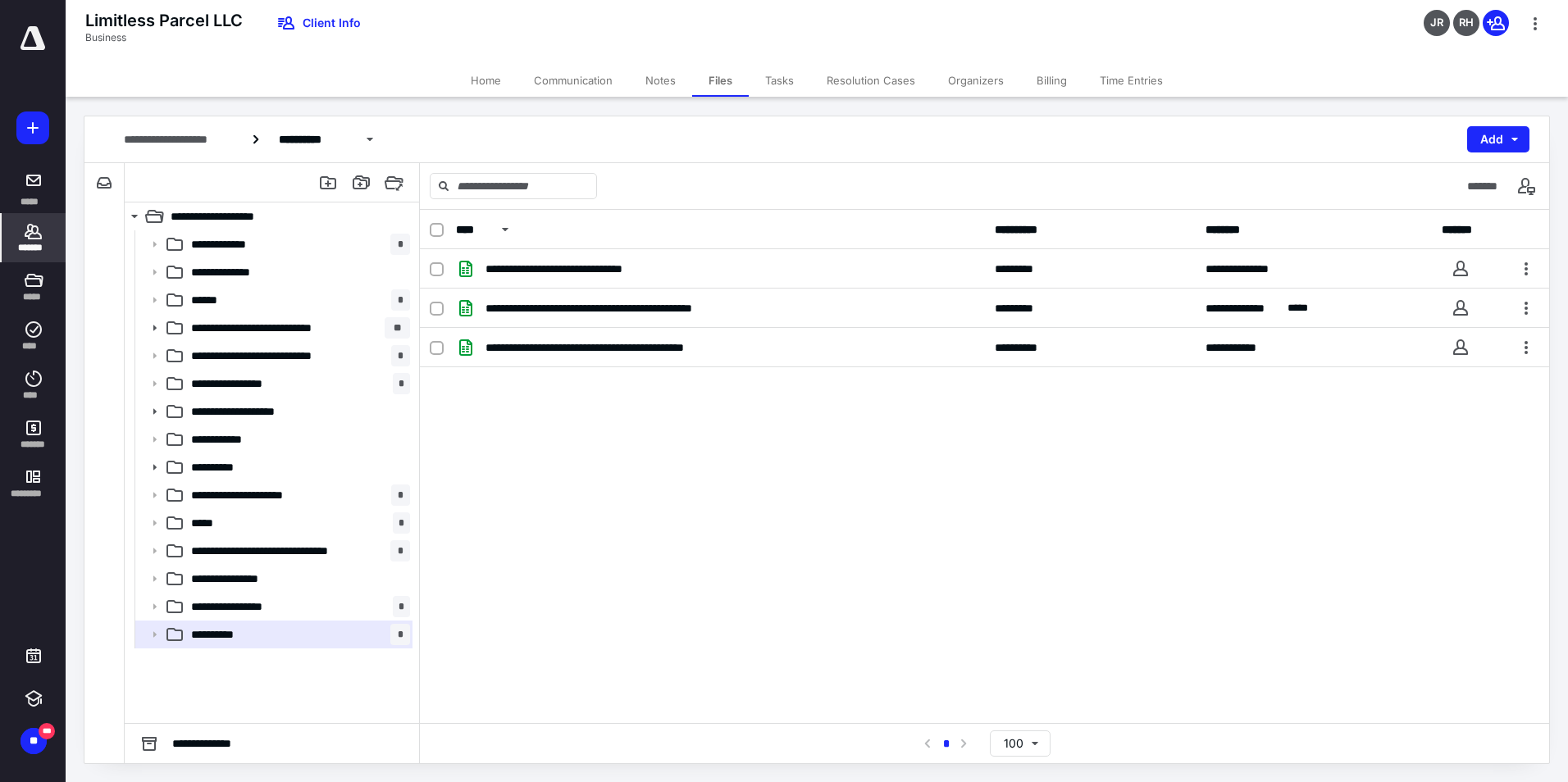 click on "*******" at bounding box center (34, 248) 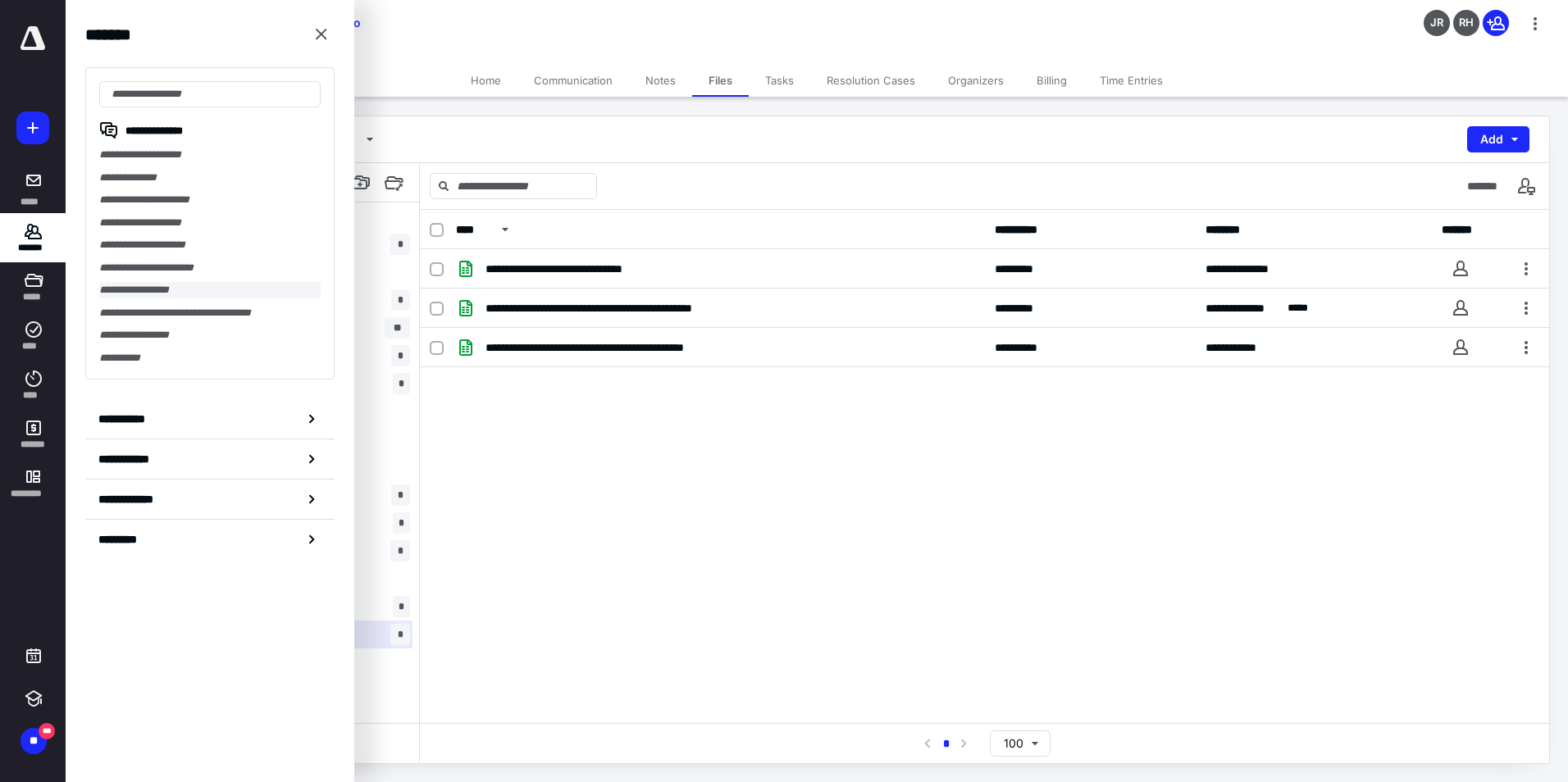 click on "**********" at bounding box center (210, 290) 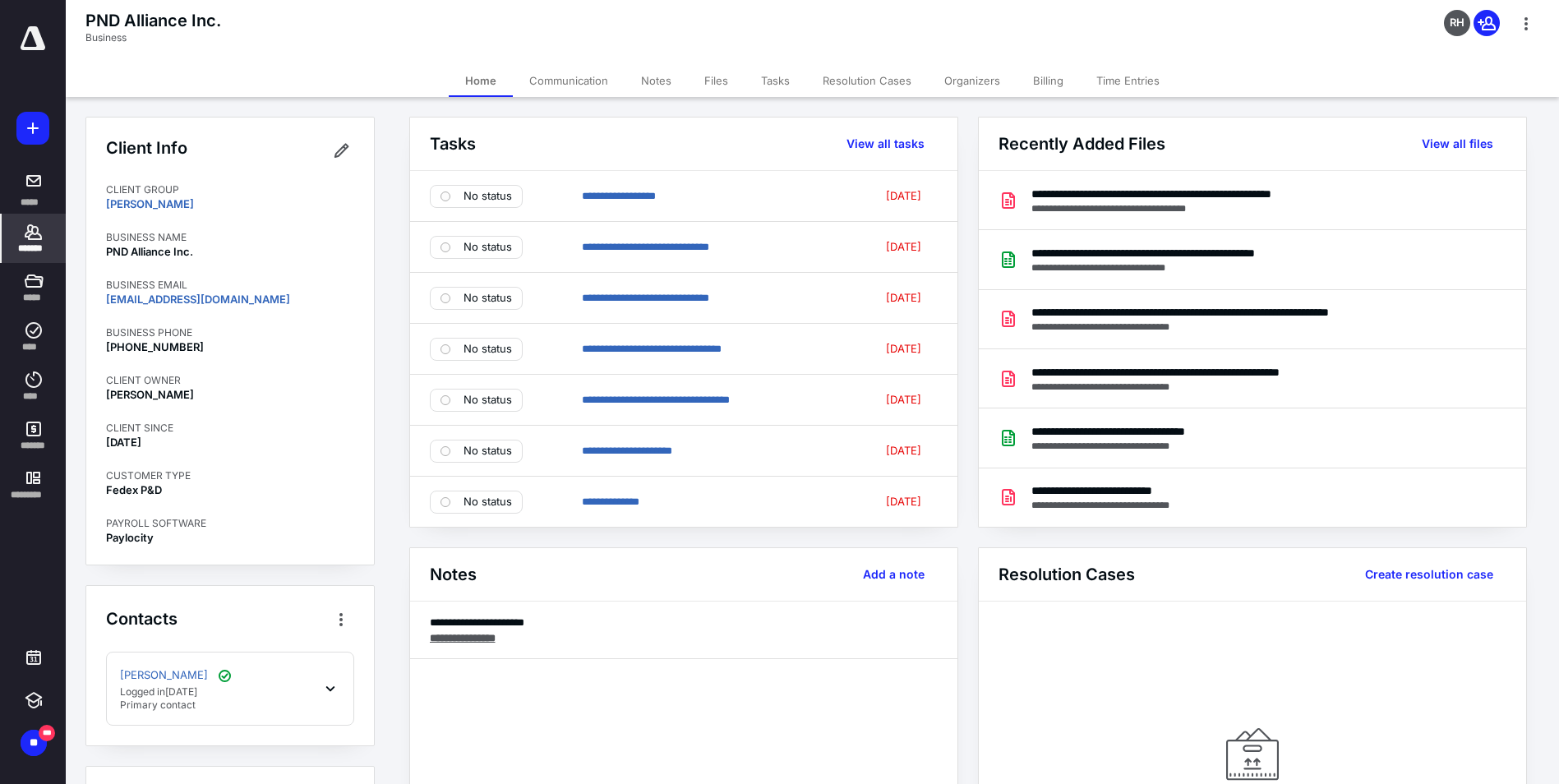 click on "Files" at bounding box center [716, 81] 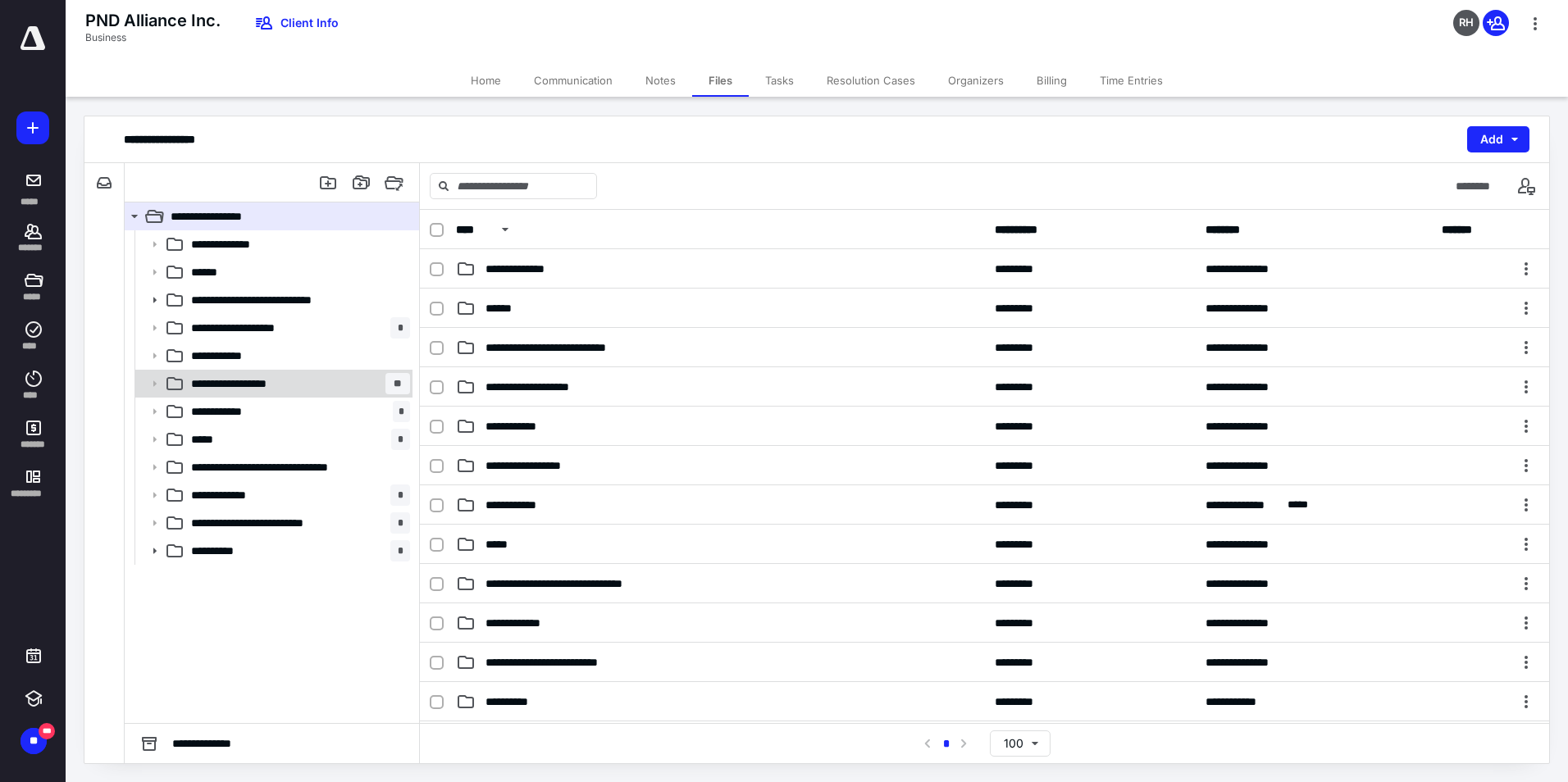click on "**********" at bounding box center (244, 384) 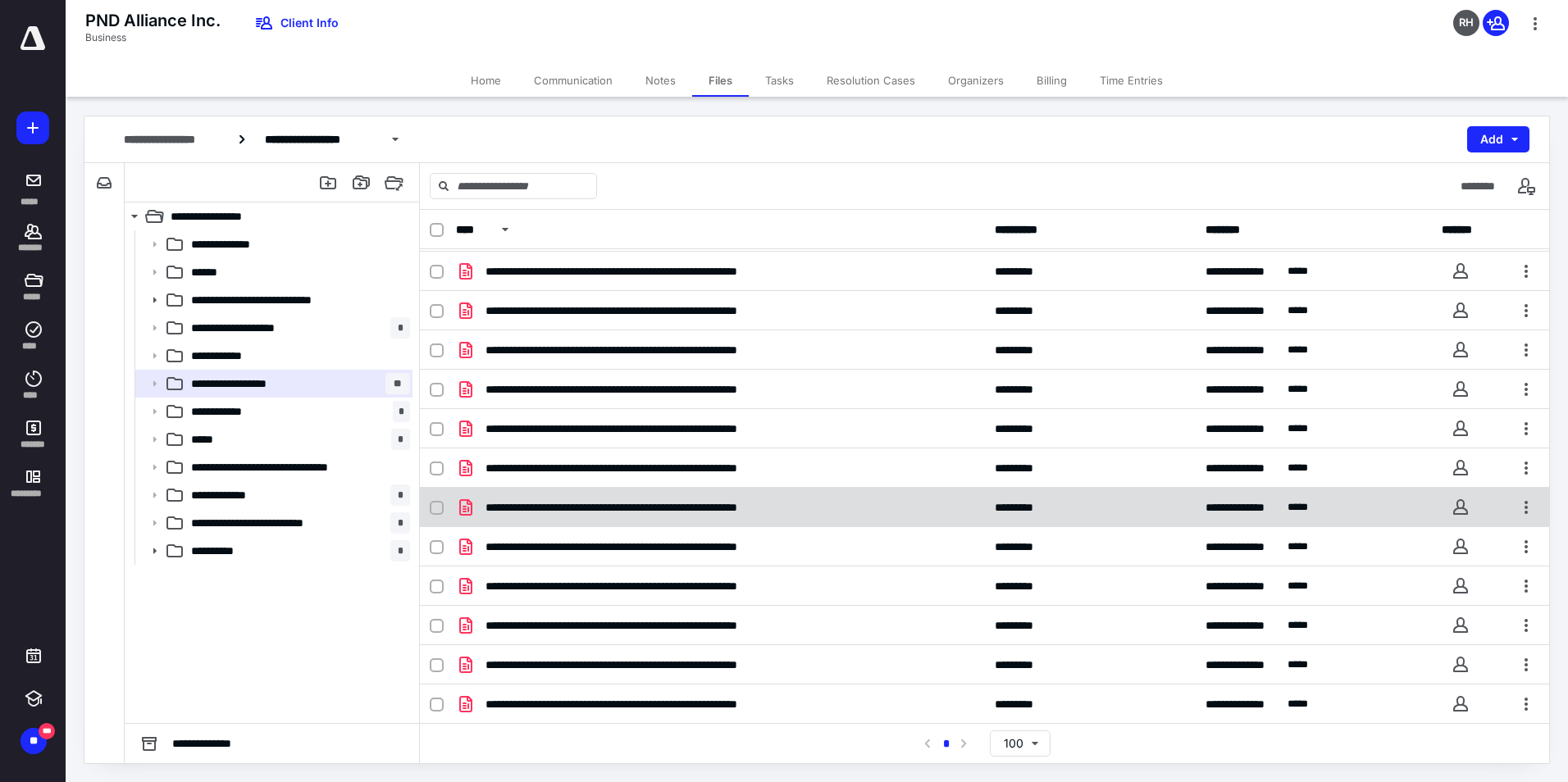 scroll, scrollTop: 343, scrollLeft: 0, axis: vertical 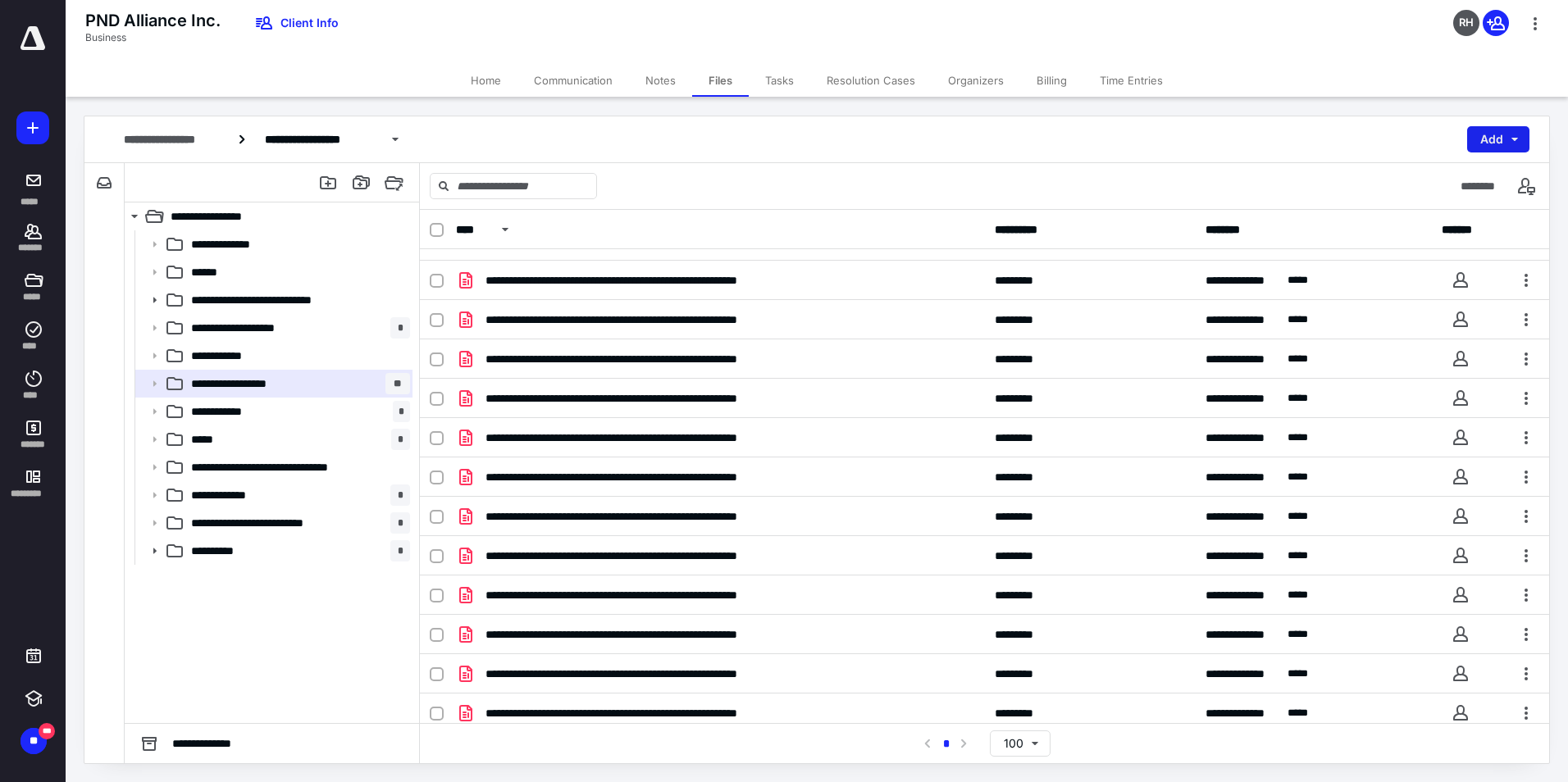 click on "Add" at bounding box center [1498, 139] 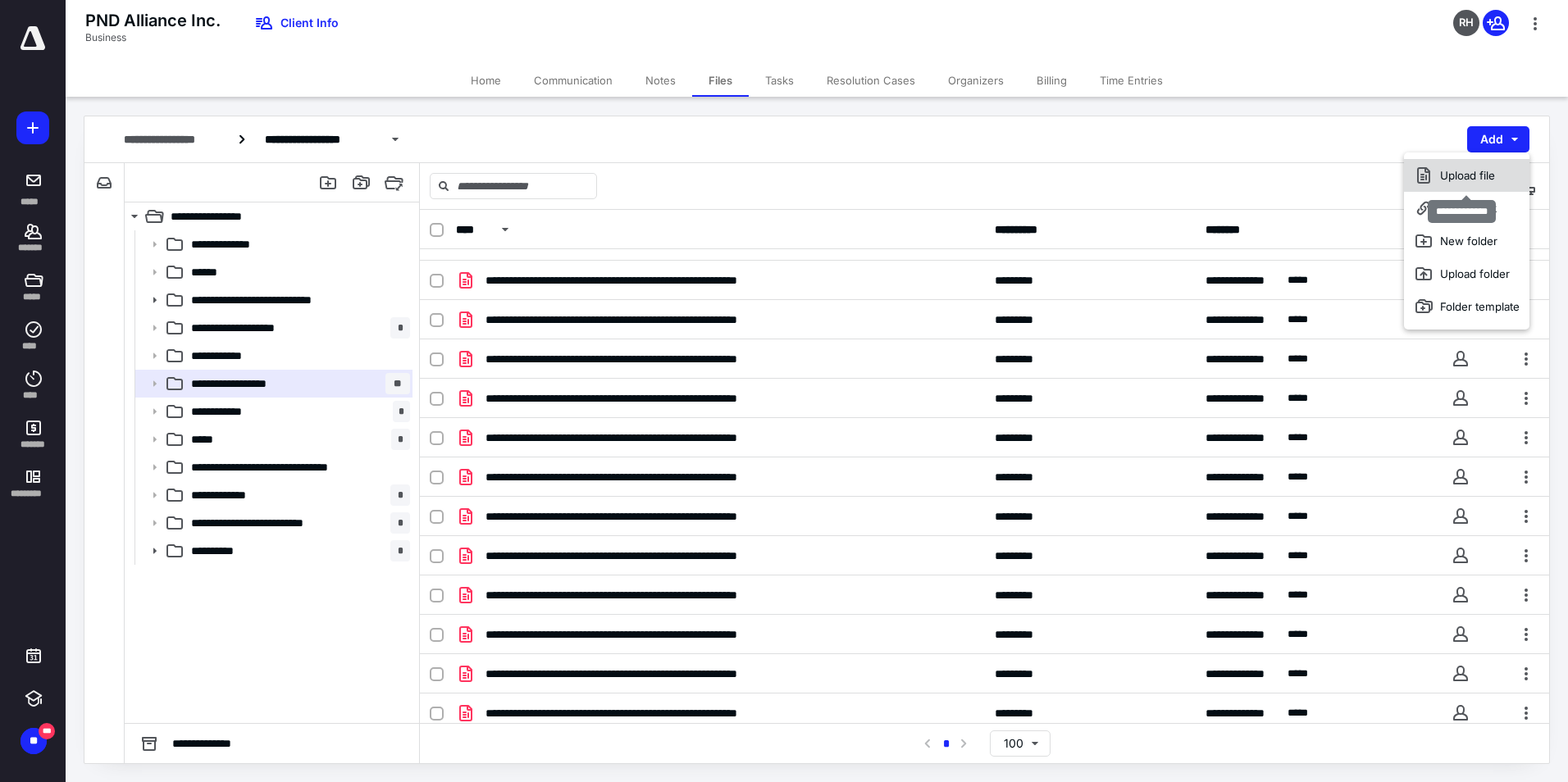click on "Upload file" at bounding box center [1466, 175] 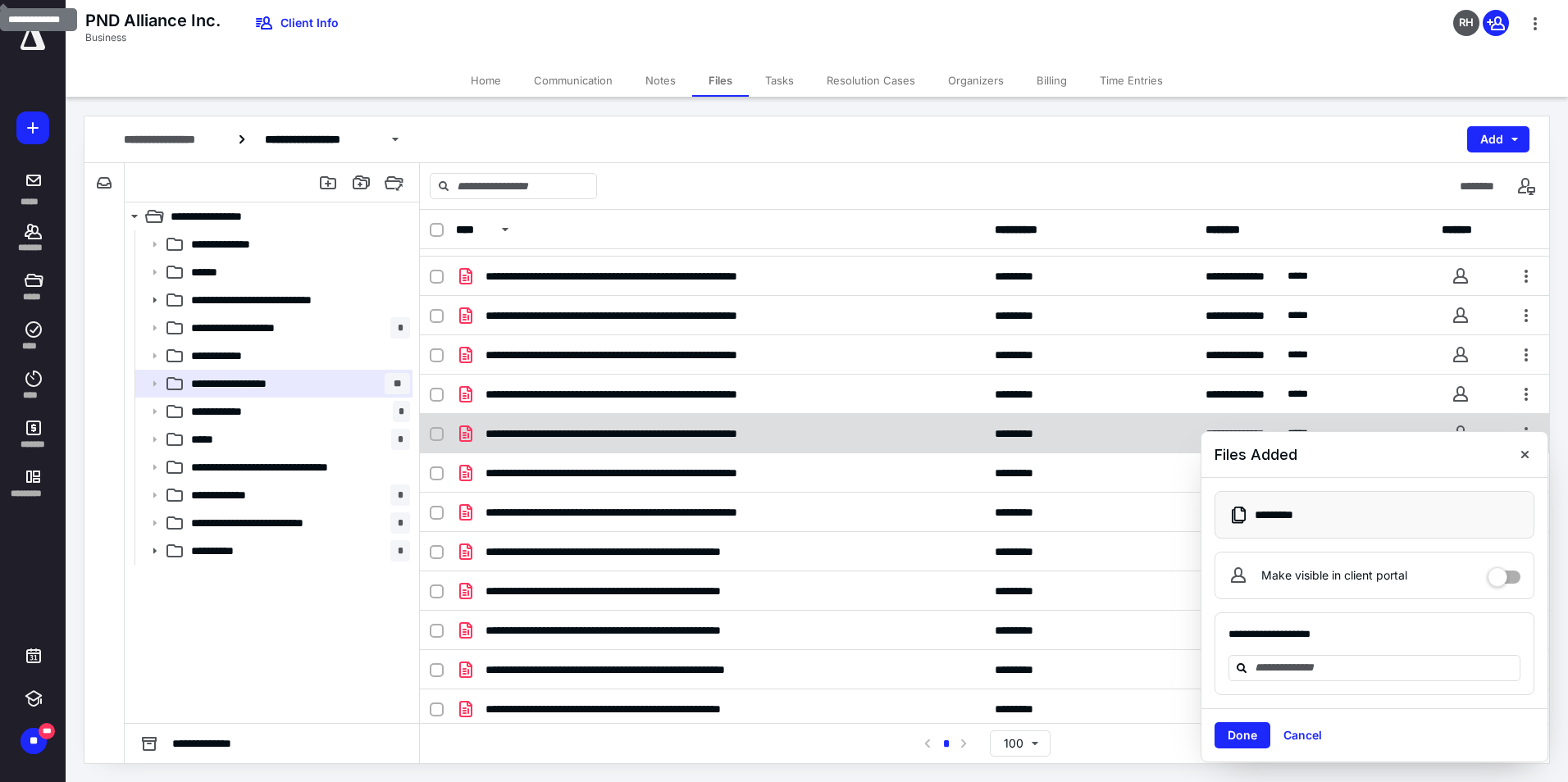 scroll, scrollTop: 628, scrollLeft: 0, axis: vertical 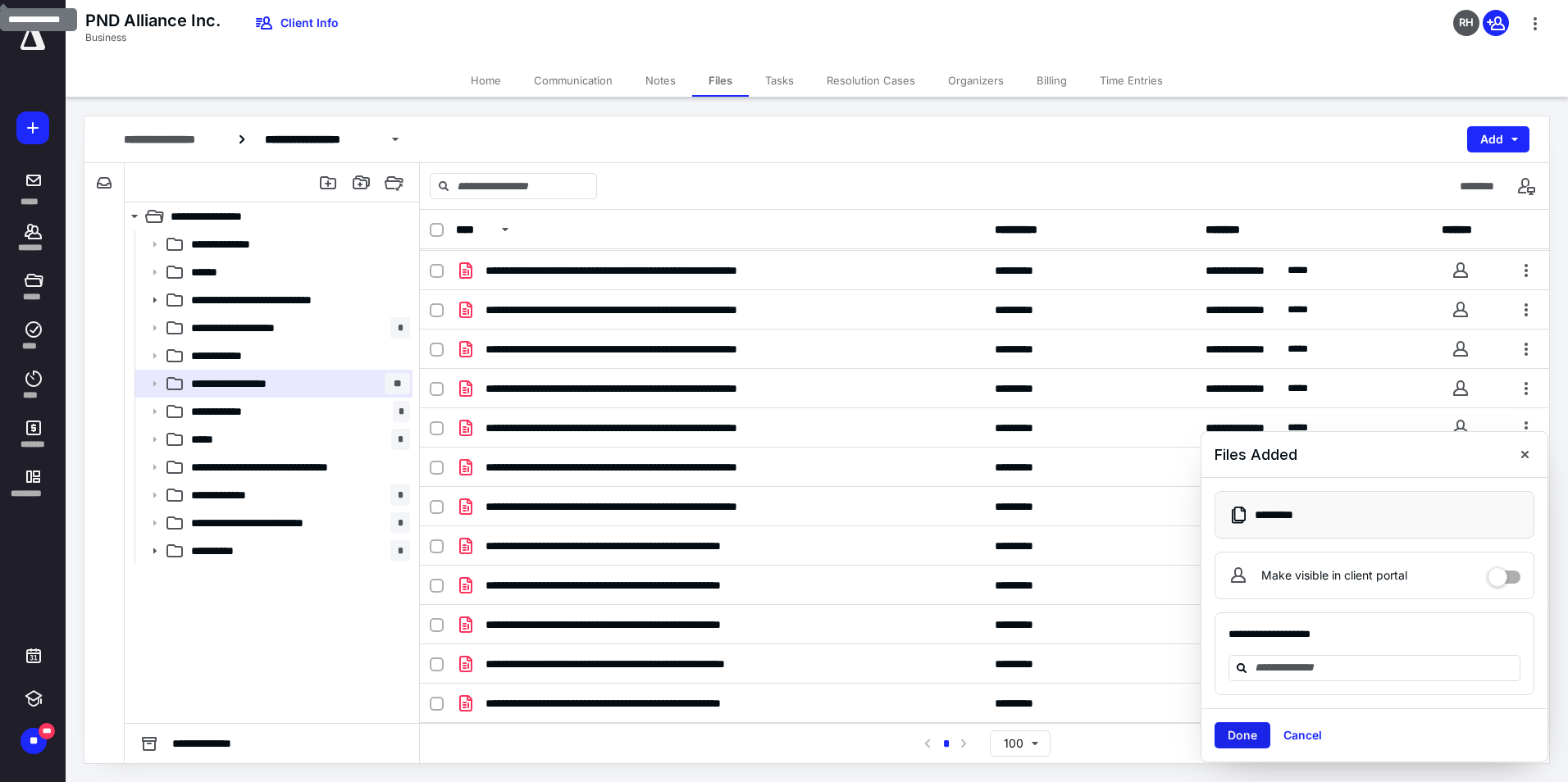 click on "Done" at bounding box center [1242, 735] 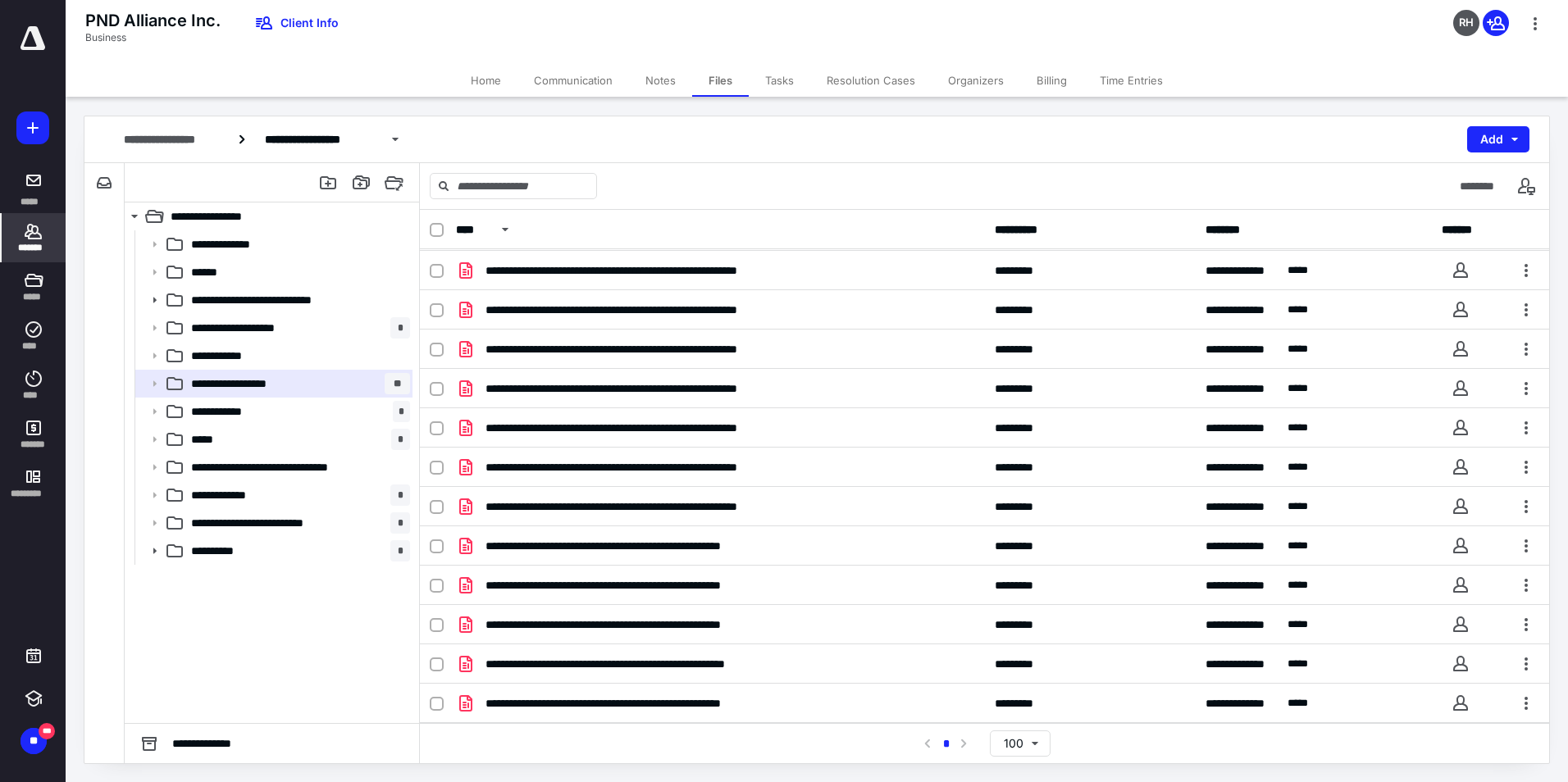 click 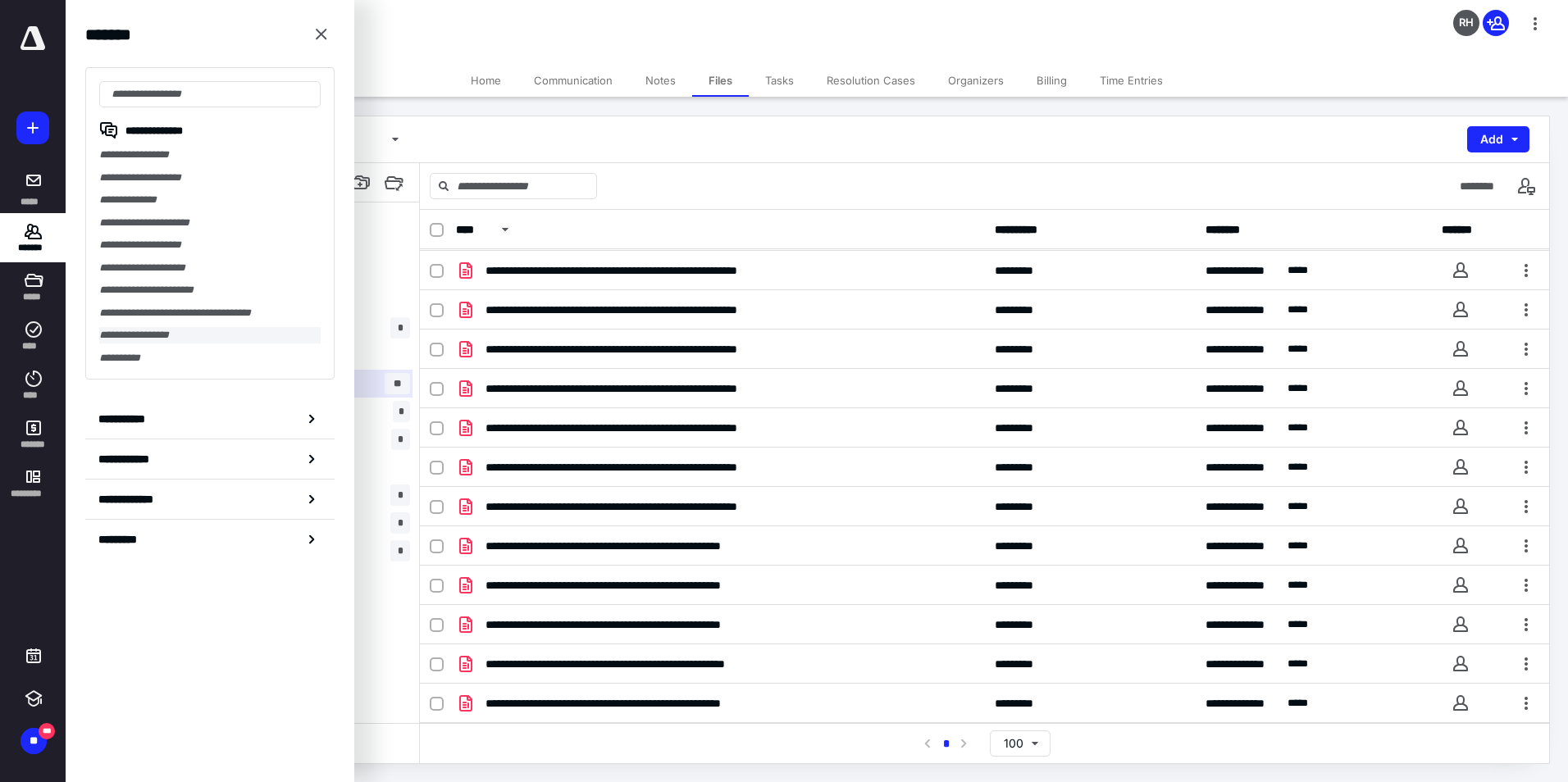 click on "**********" at bounding box center [210, 335] 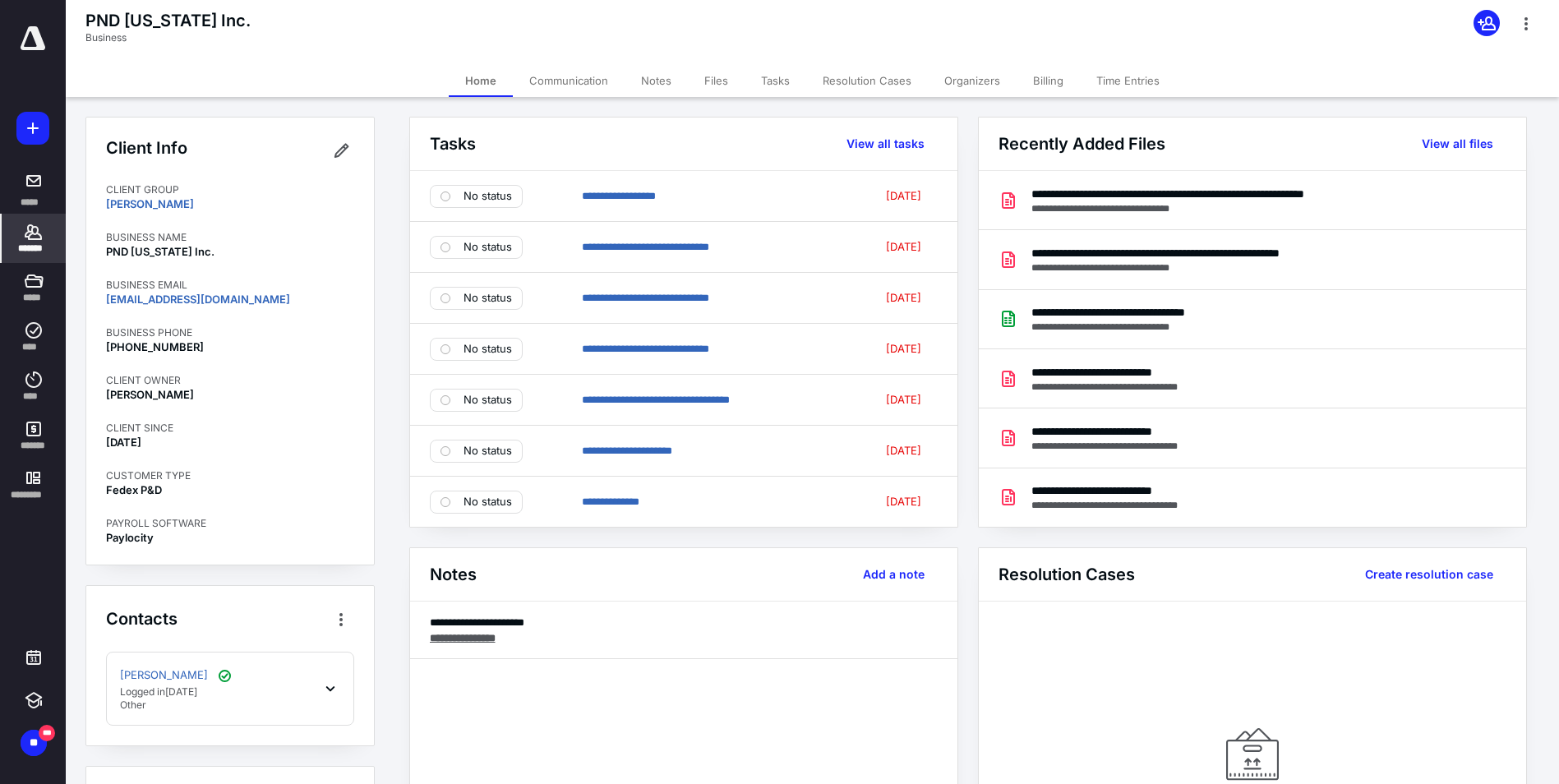 click on "Files" at bounding box center (716, 81) 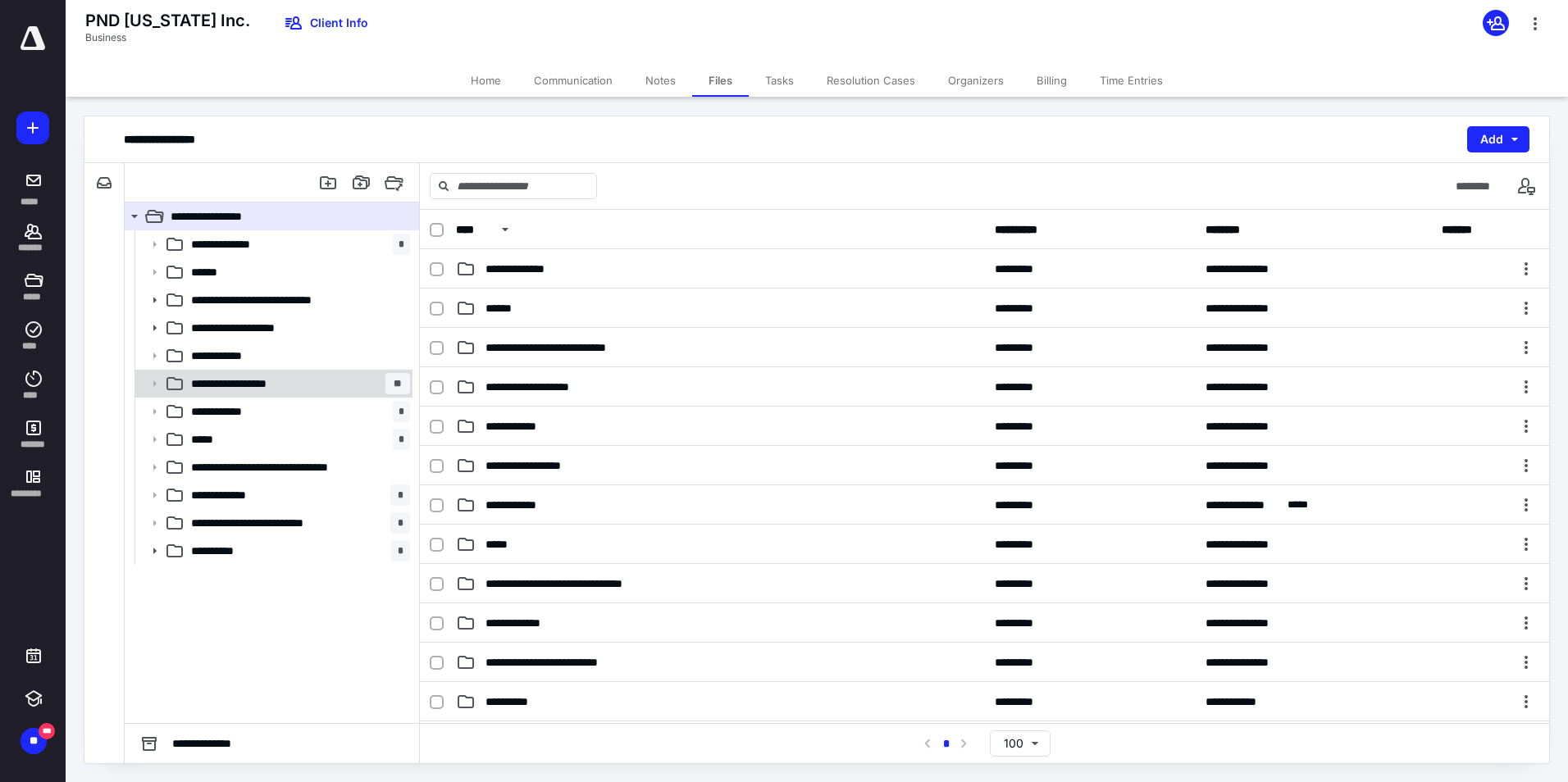 click on "**********" at bounding box center [244, 384] 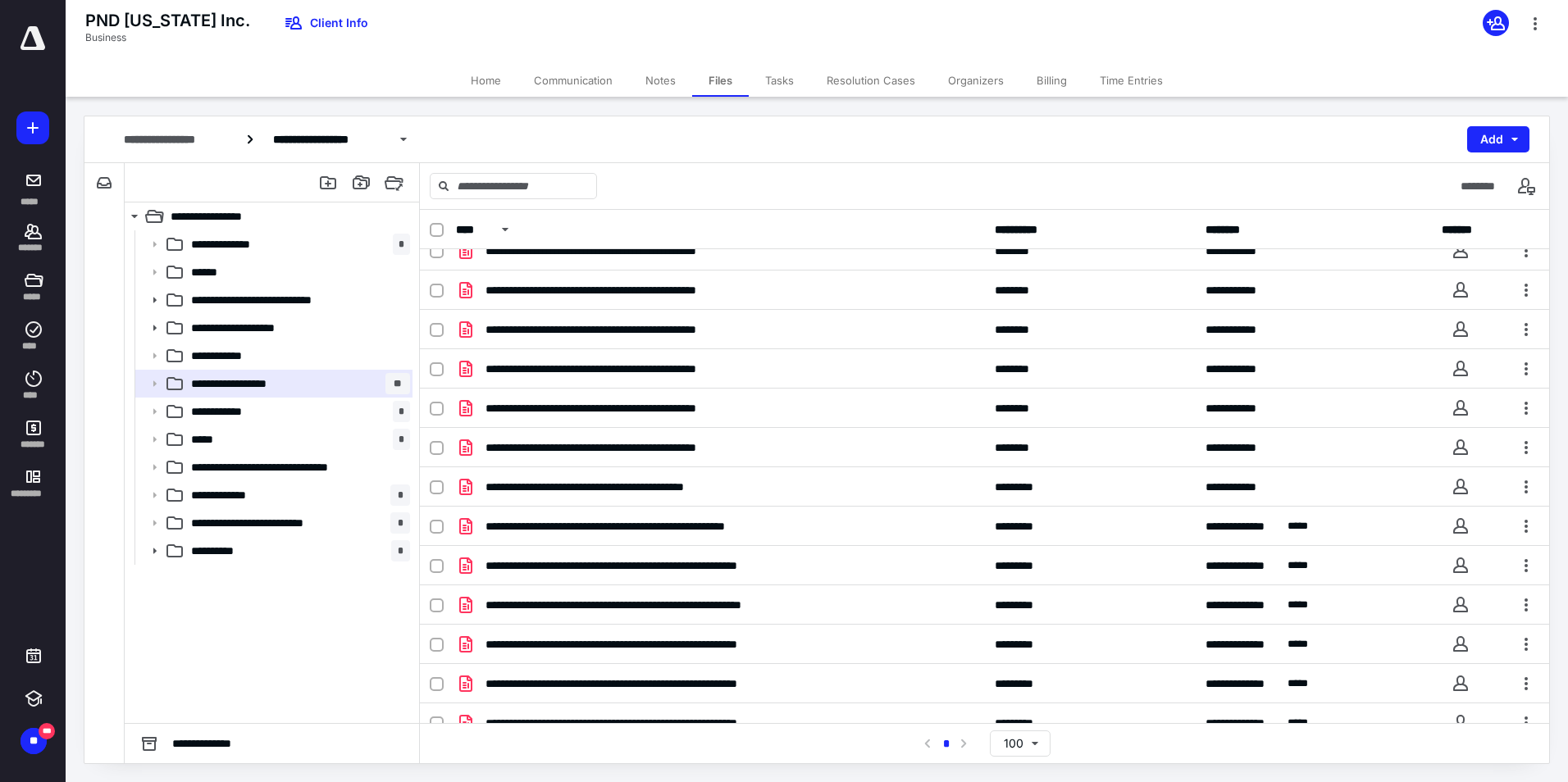scroll, scrollTop: 0, scrollLeft: 0, axis: both 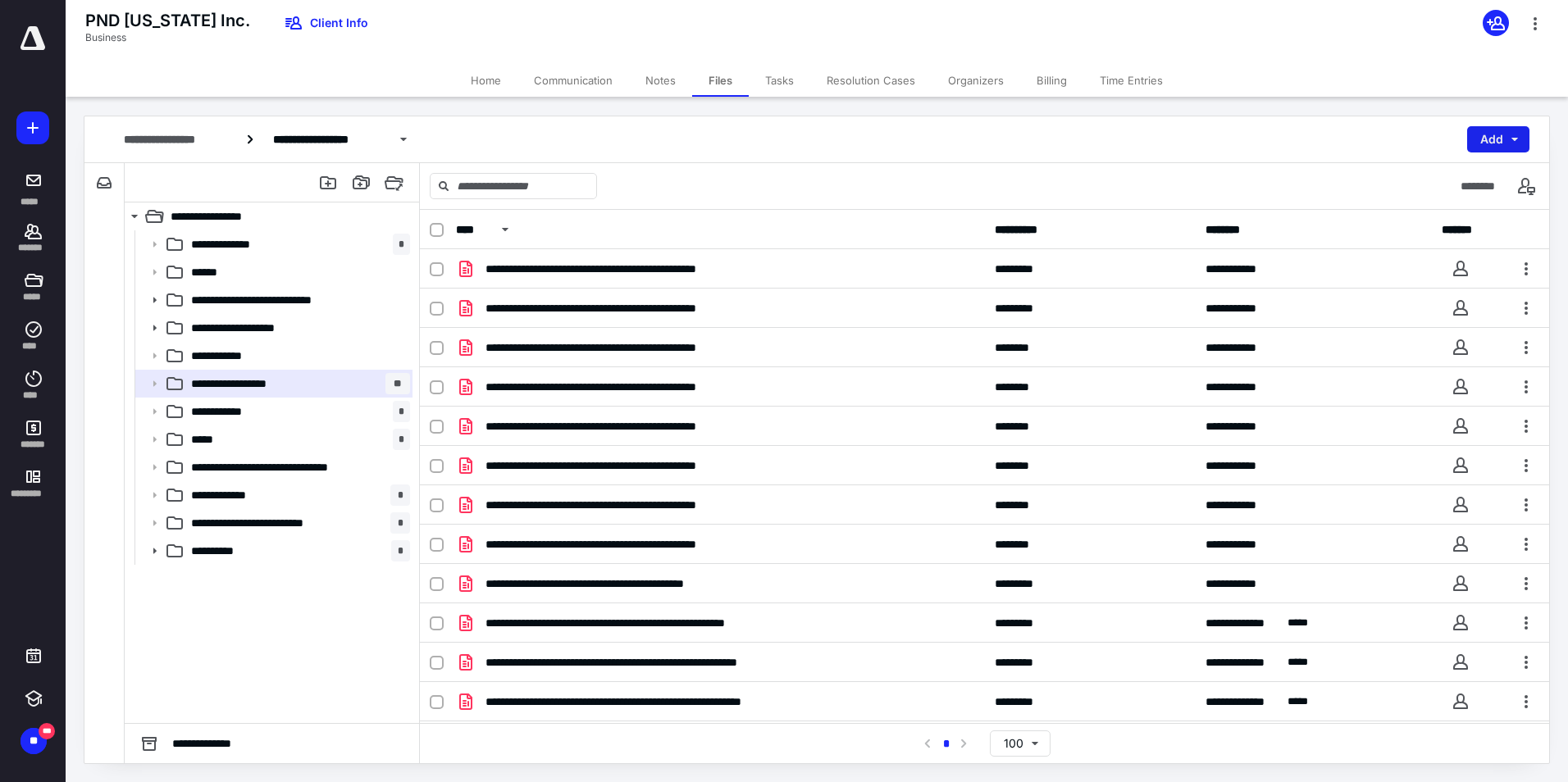 click on "Add" at bounding box center (1498, 139) 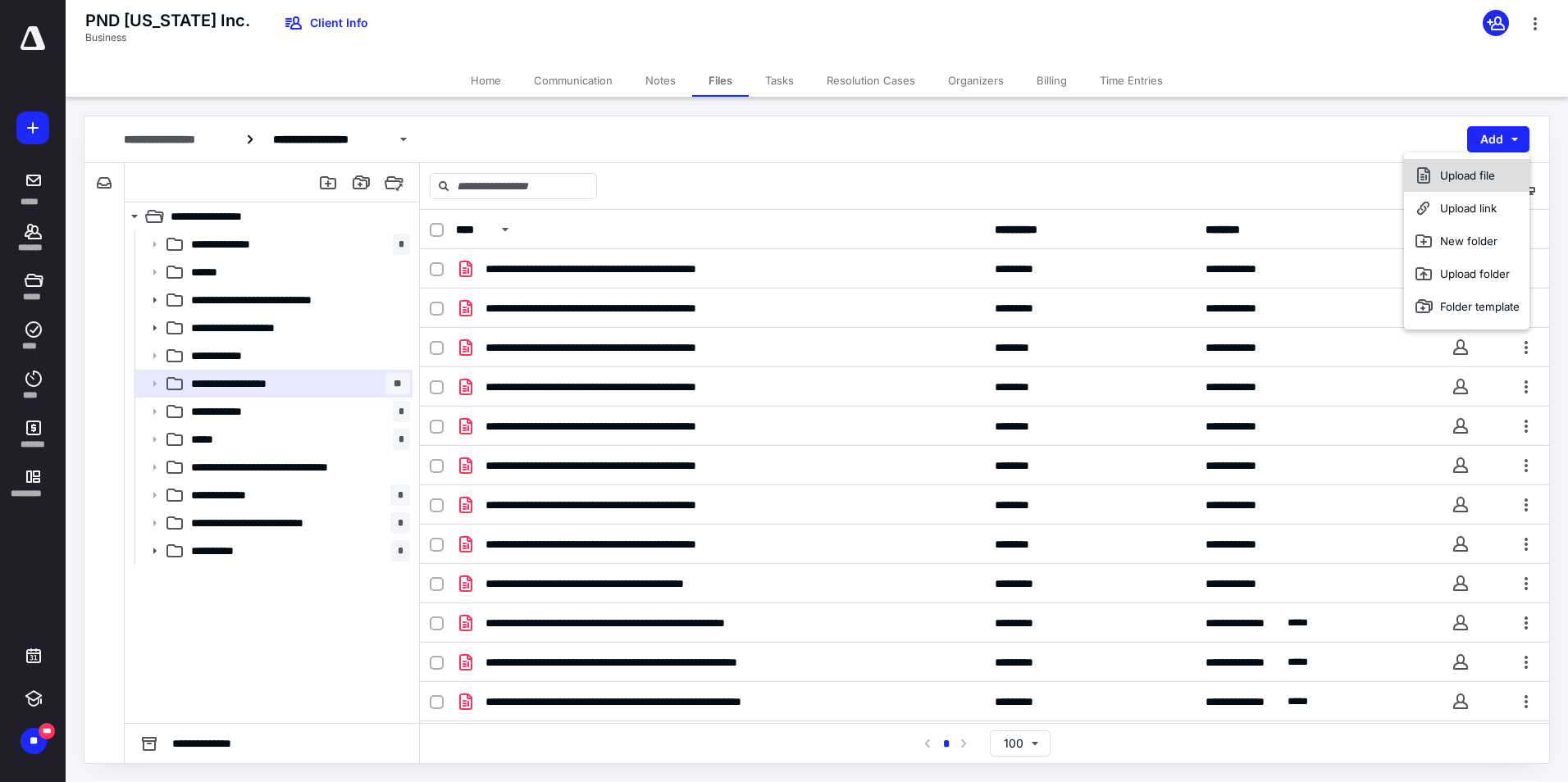 click on "Upload file" at bounding box center [1466, 175] 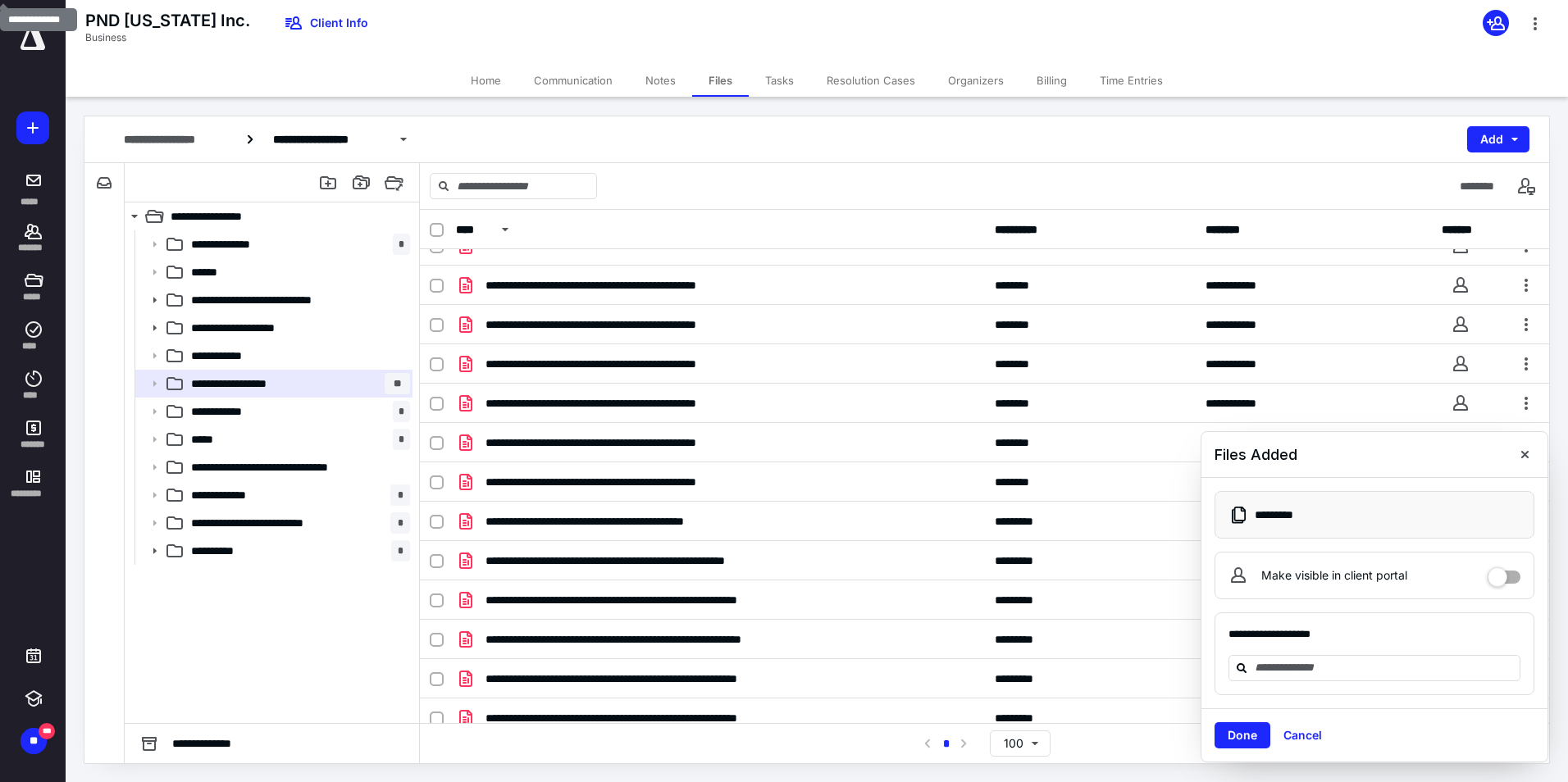 scroll, scrollTop: 0, scrollLeft: 0, axis: both 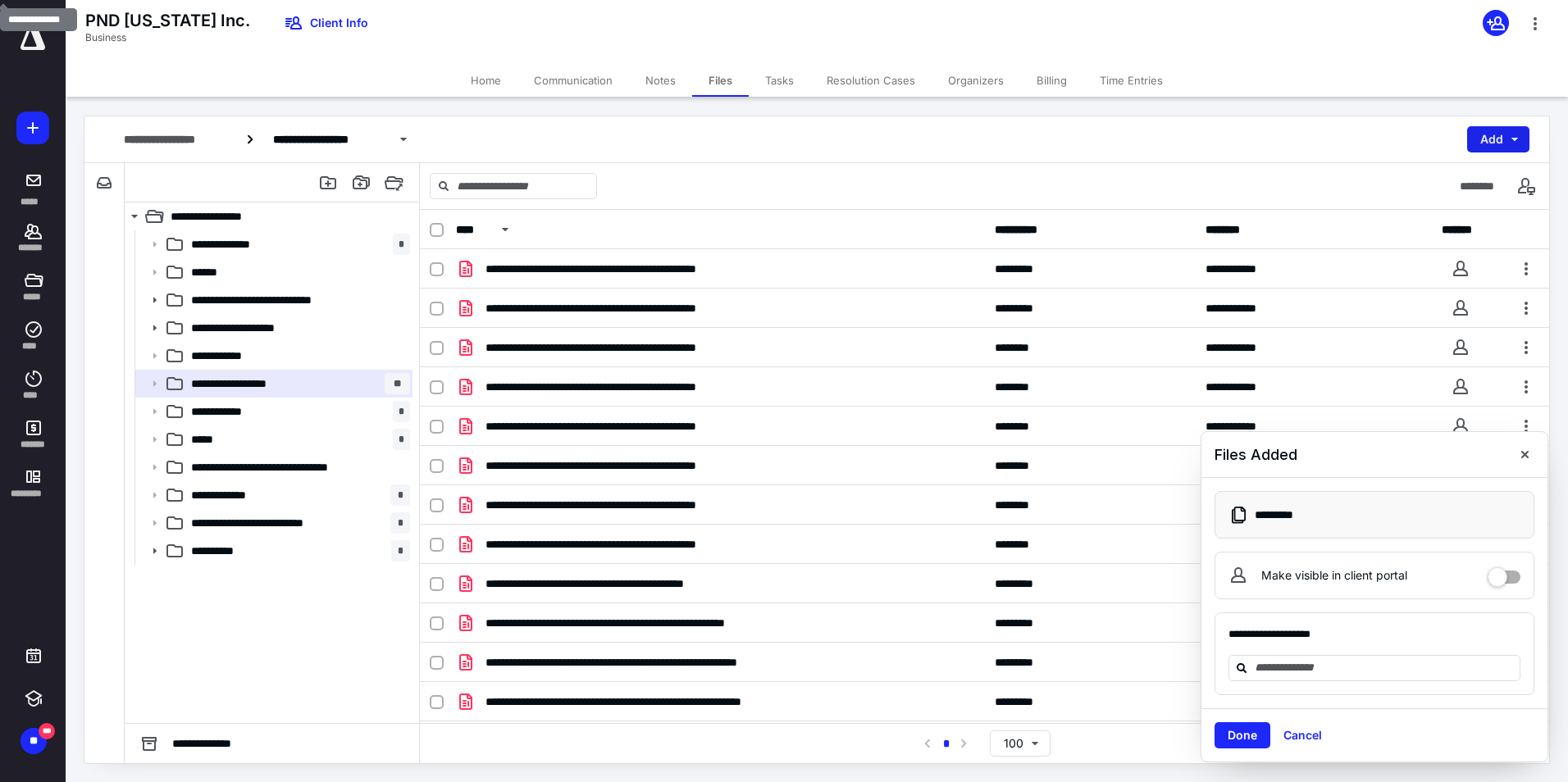 click on "Add" at bounding box center (1498, 139) 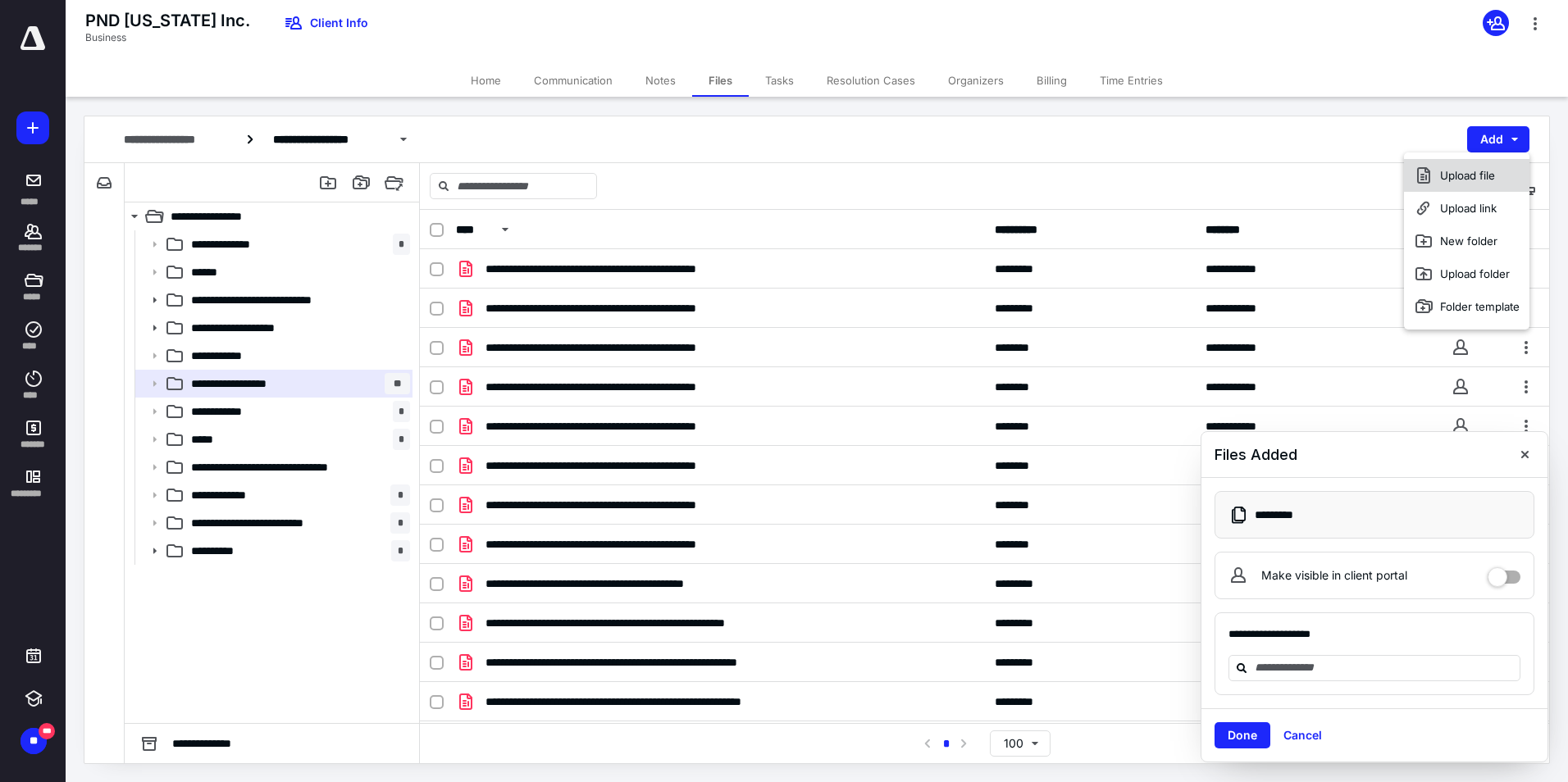 click on "Upload file" at bounding box center [1466, 175] 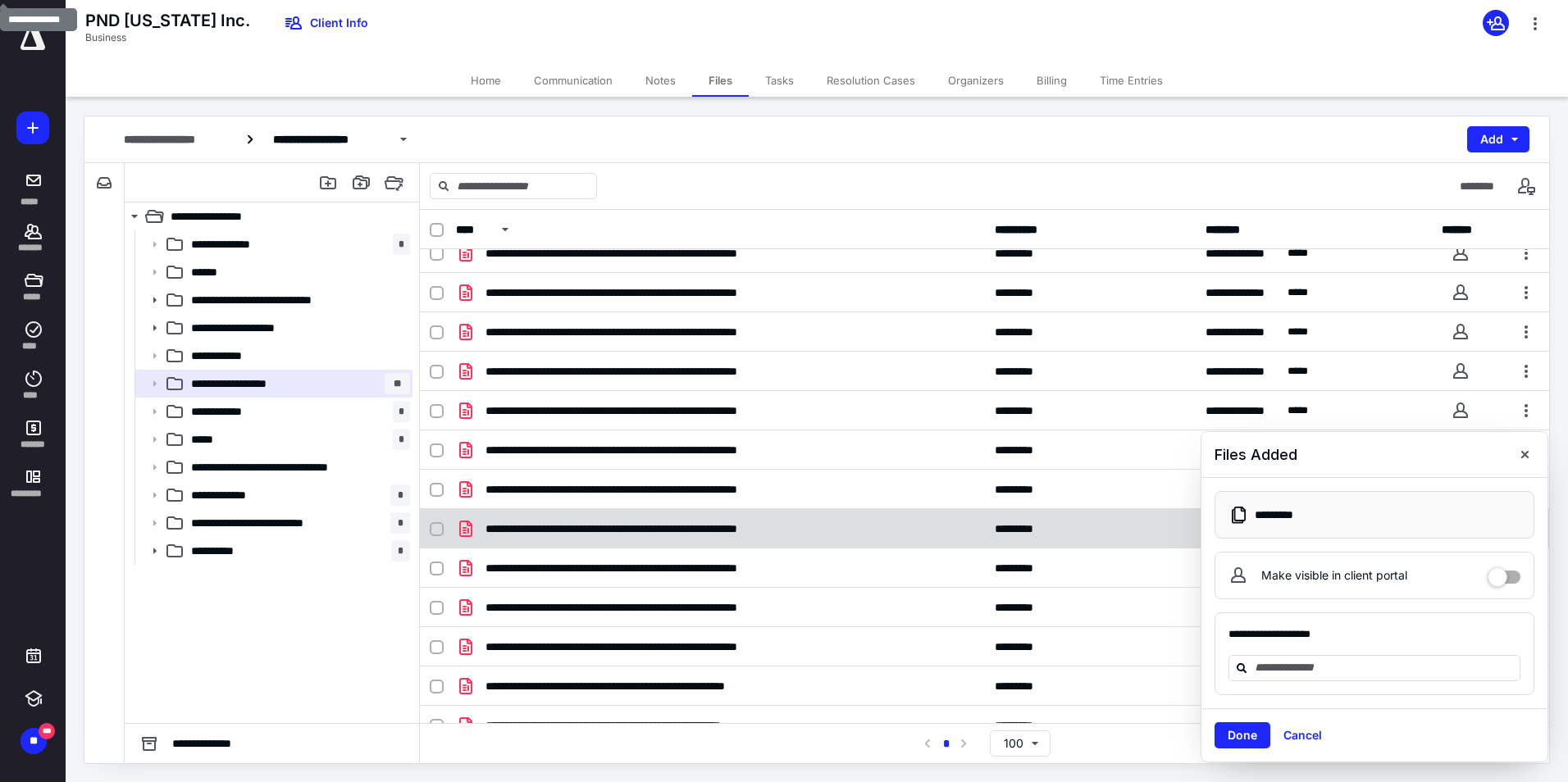 scroll, scrollTop: 667, scrollLeft: 0, axis: vertical 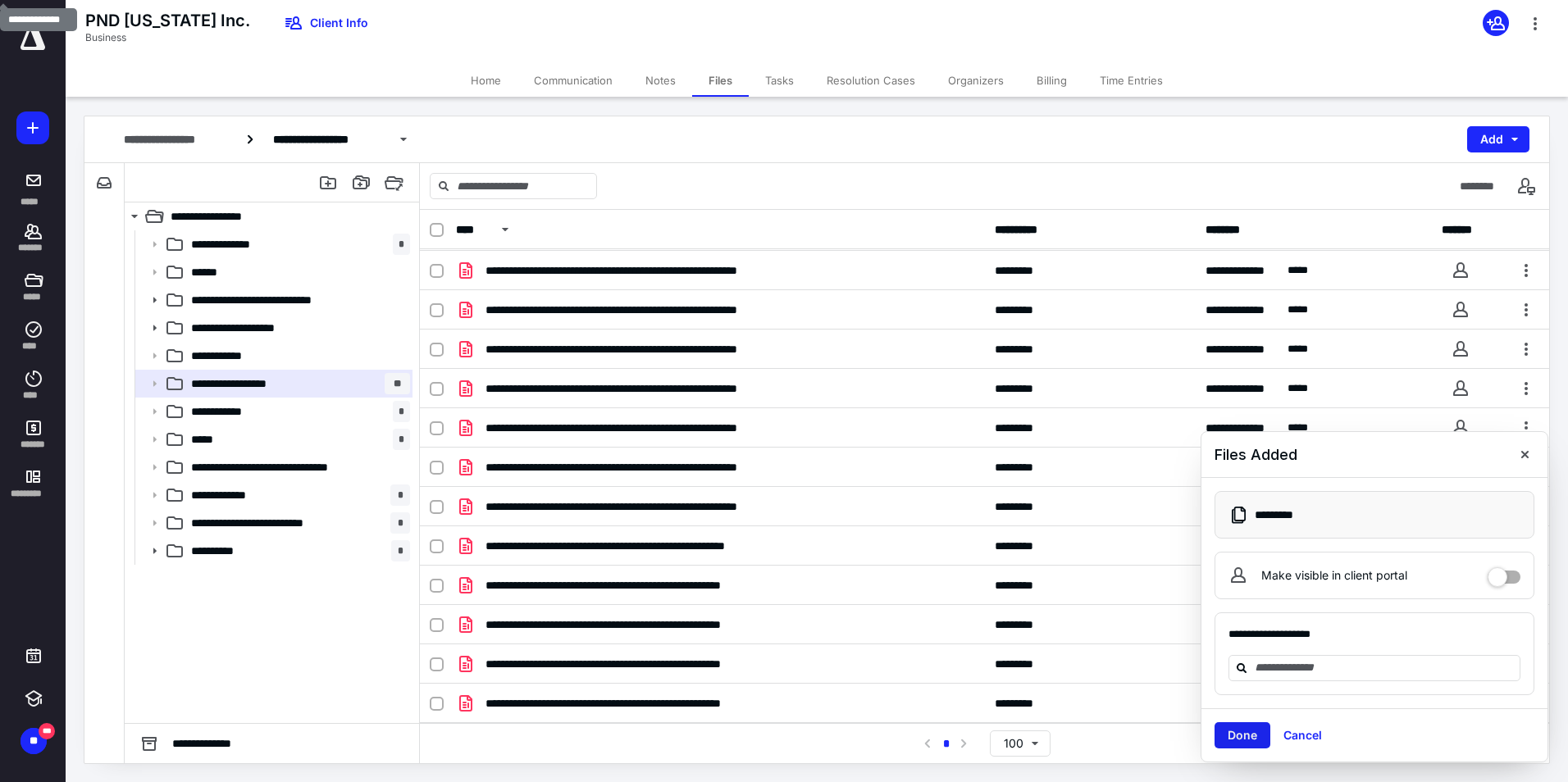 click on "Done" at bounding box center (1242, 735) 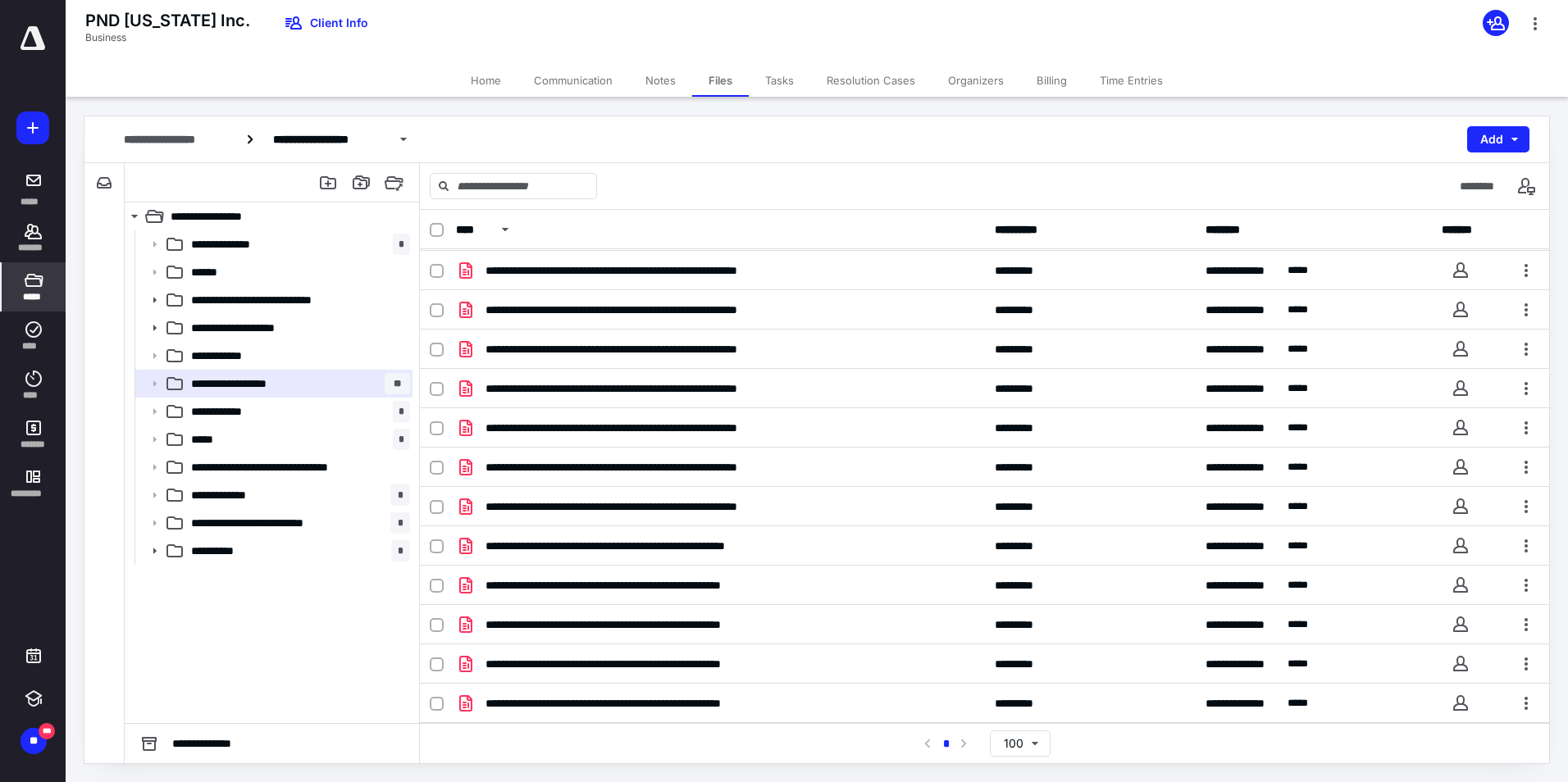 click 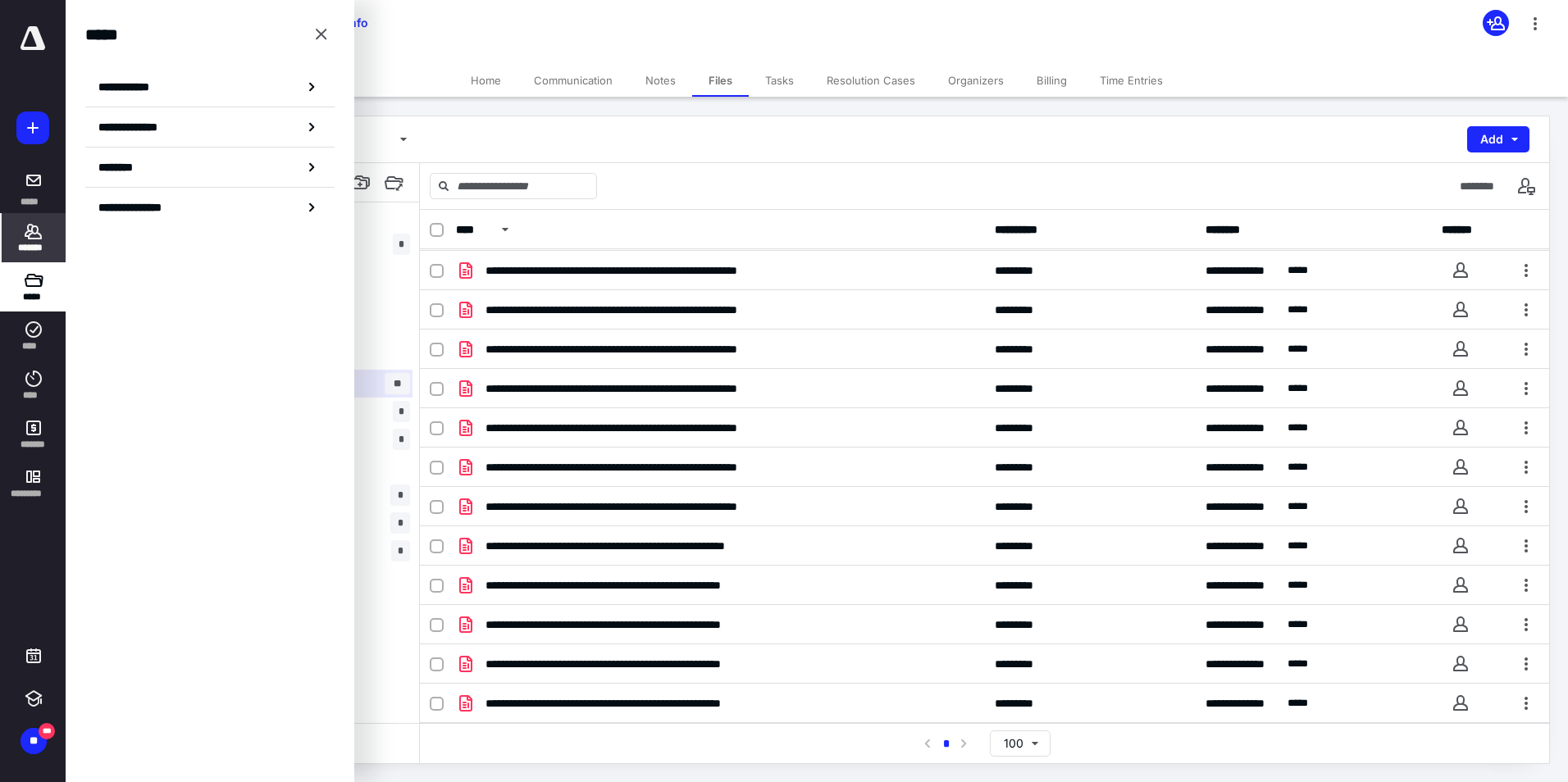 click on "*******" at bounding box center [34, 238] 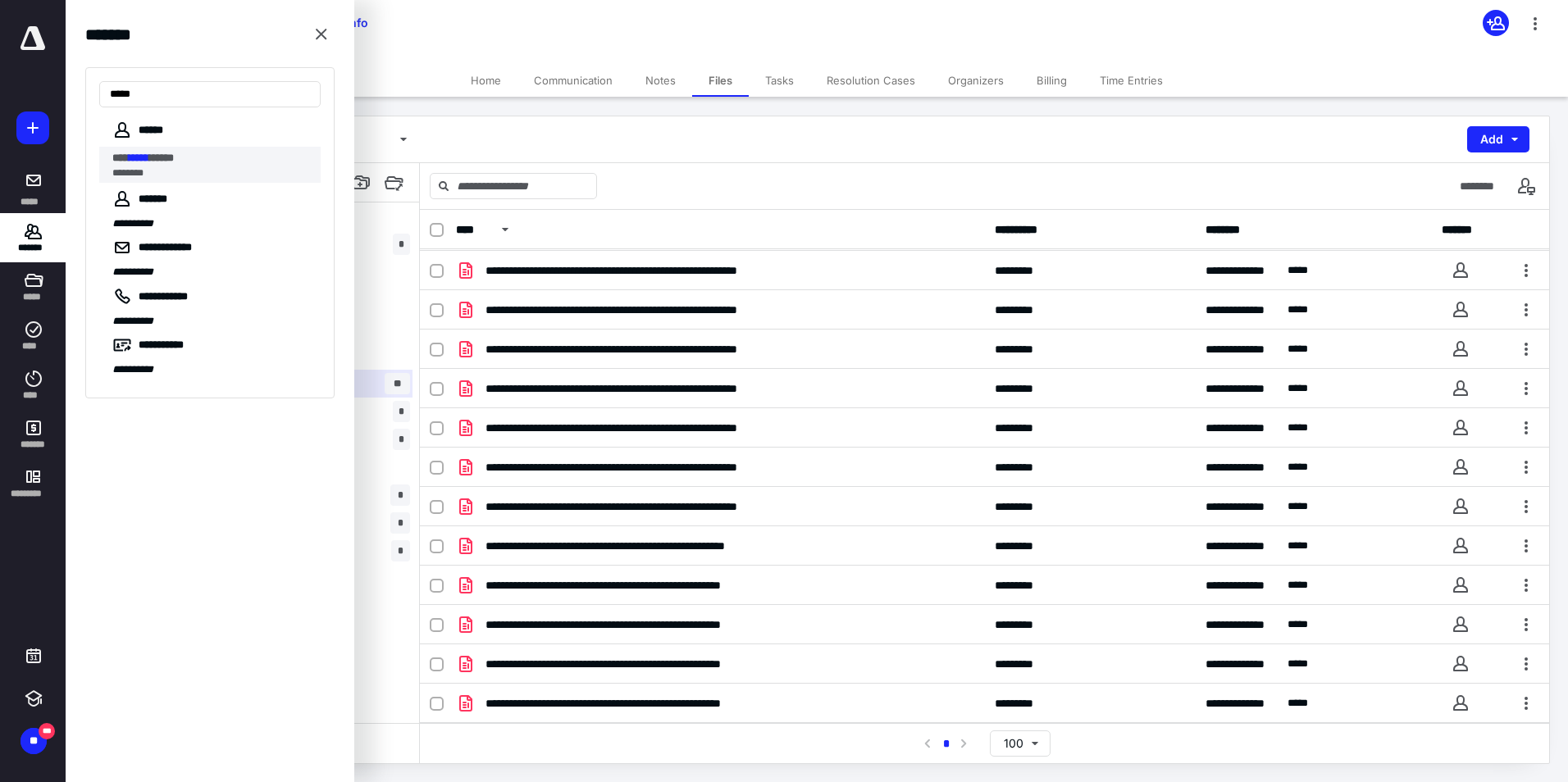 type on "*****" 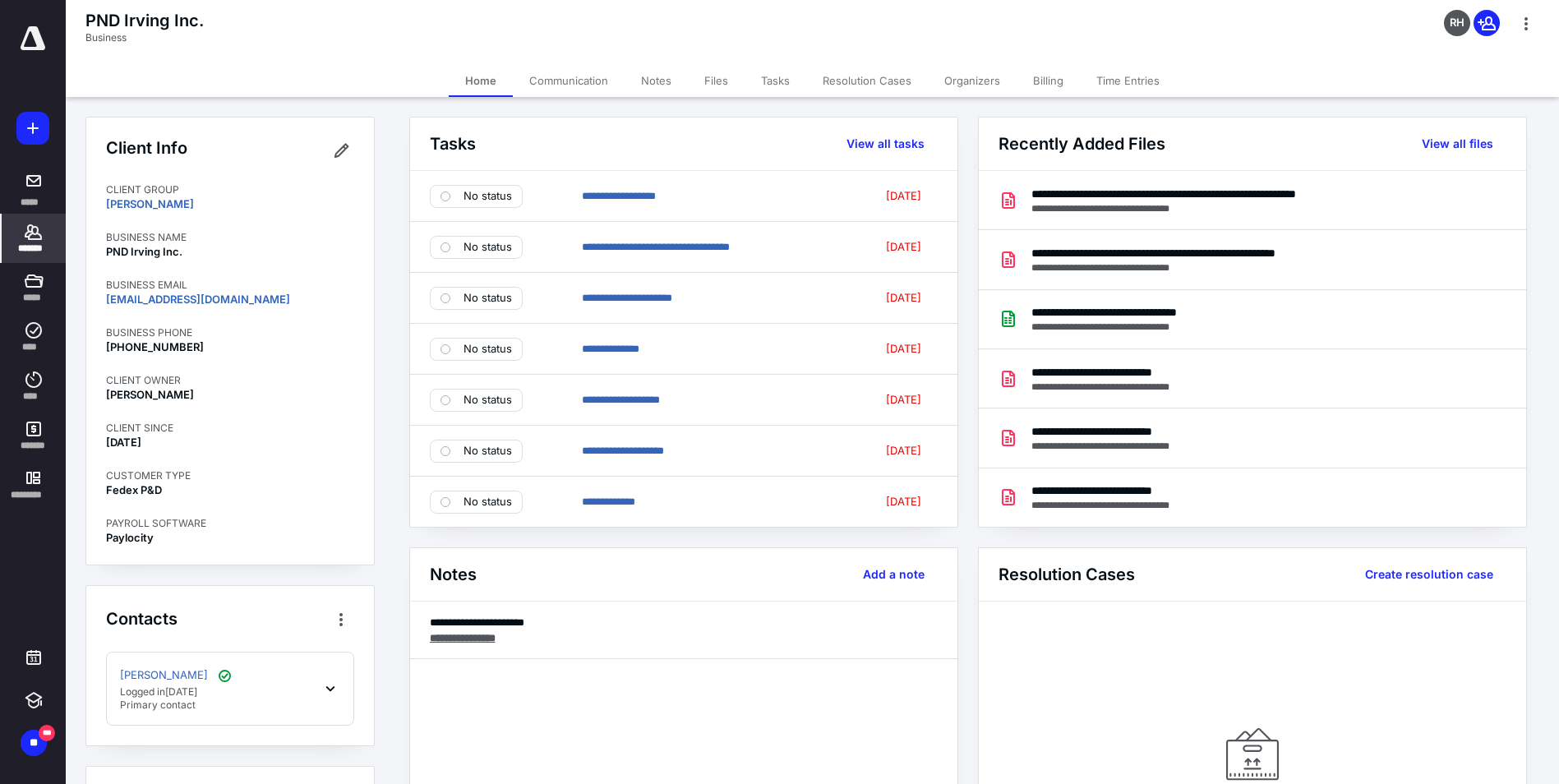 click on "Files" at bounding box center [716, 81] 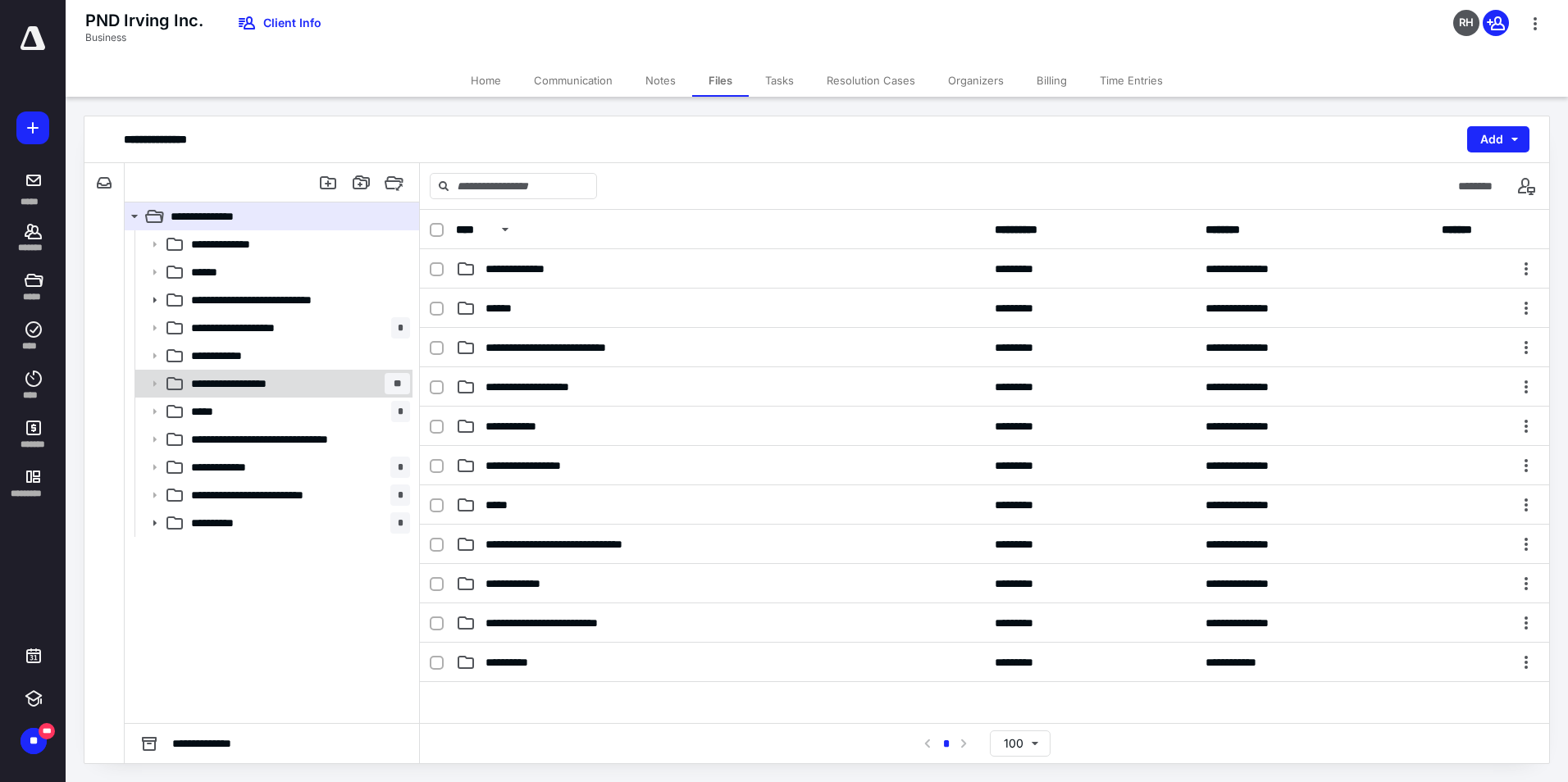 click on "**********" at bounding box center (297, 384) 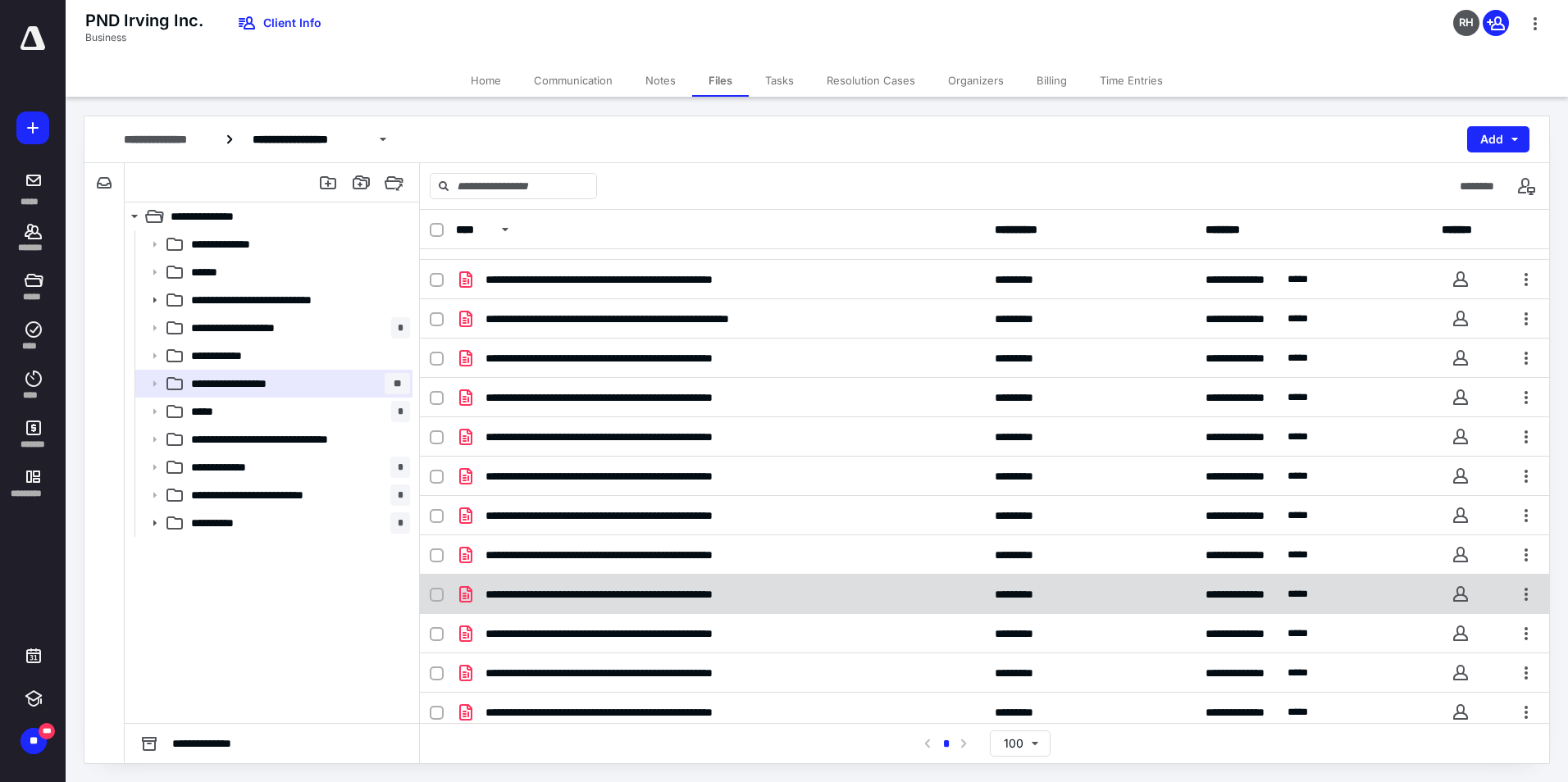 scroll, scrollTop: 667, scrollLeft: 0, axis: vertical 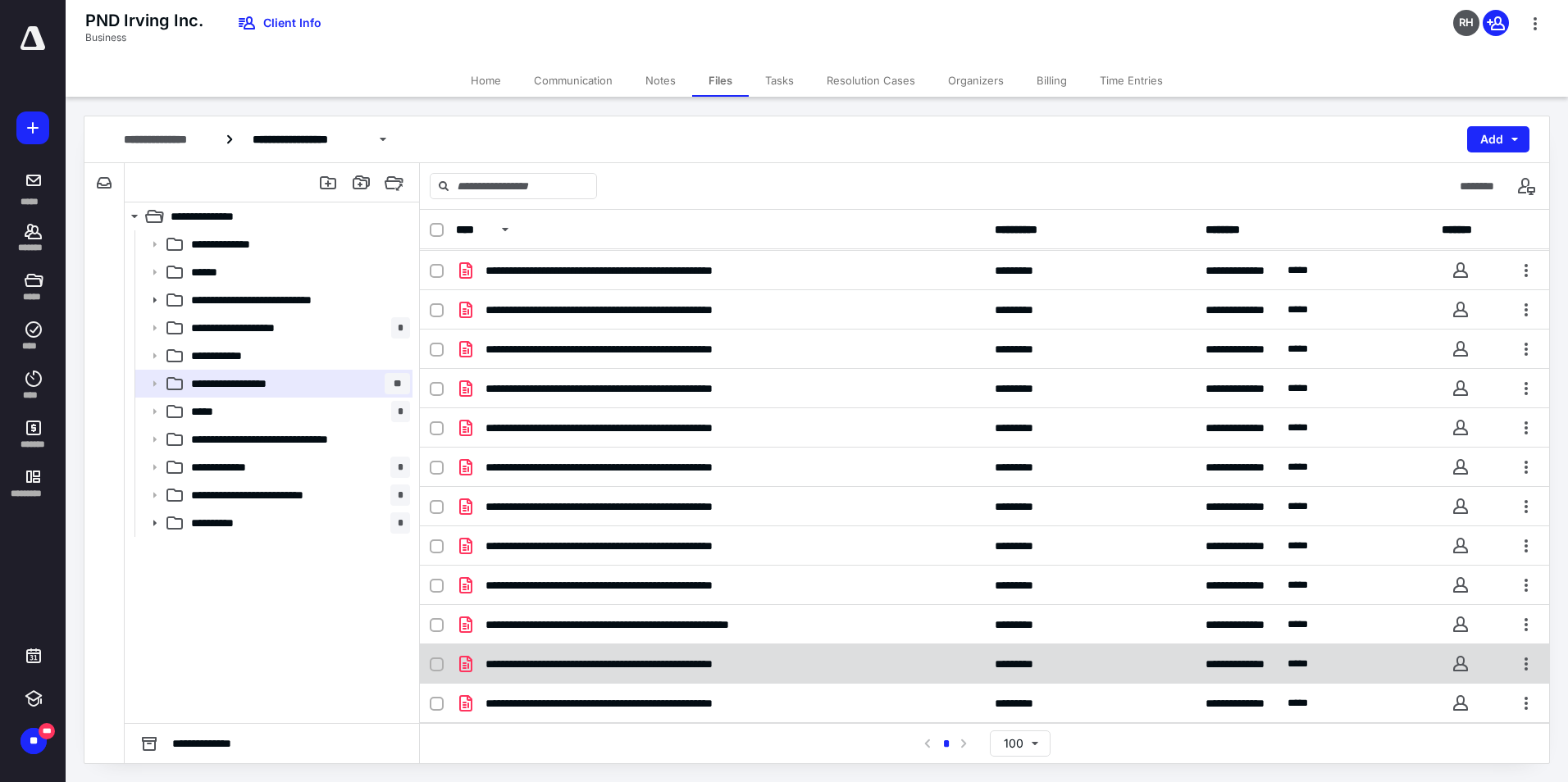 click on "**********" at bounding box center (720, 664) 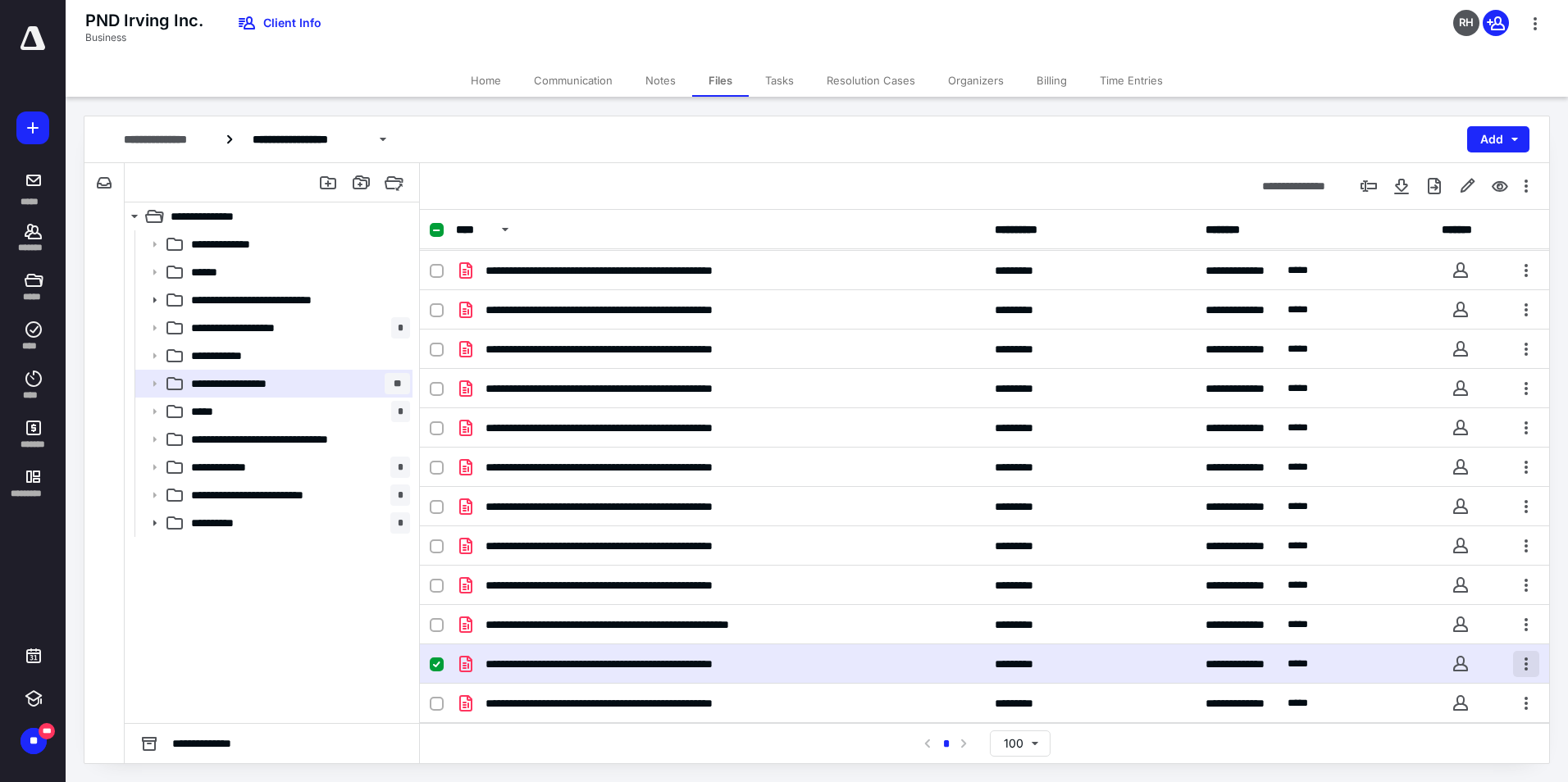 click at bounding box center [1526, 664] 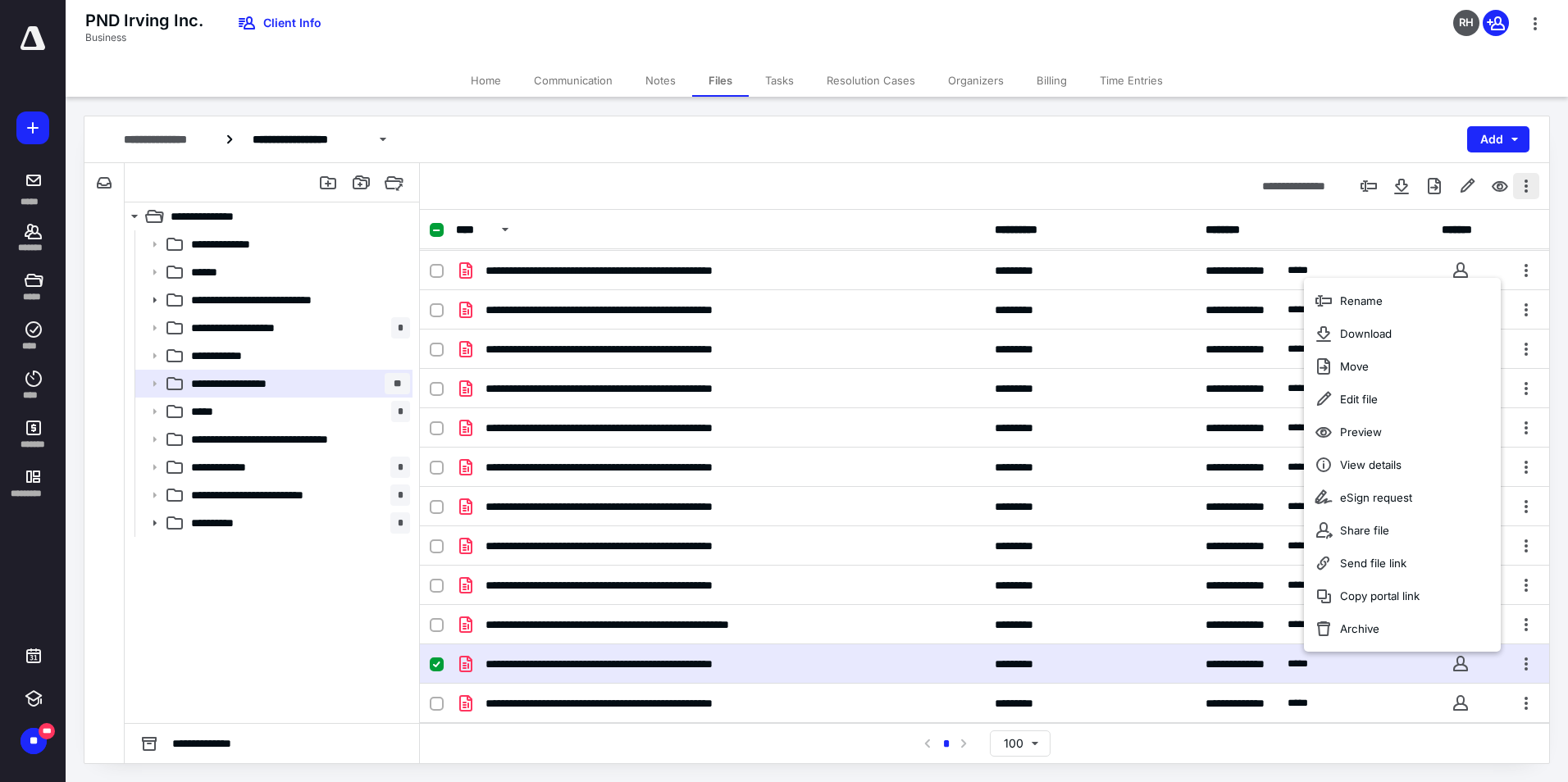 click at bounding box center [1526, 186] 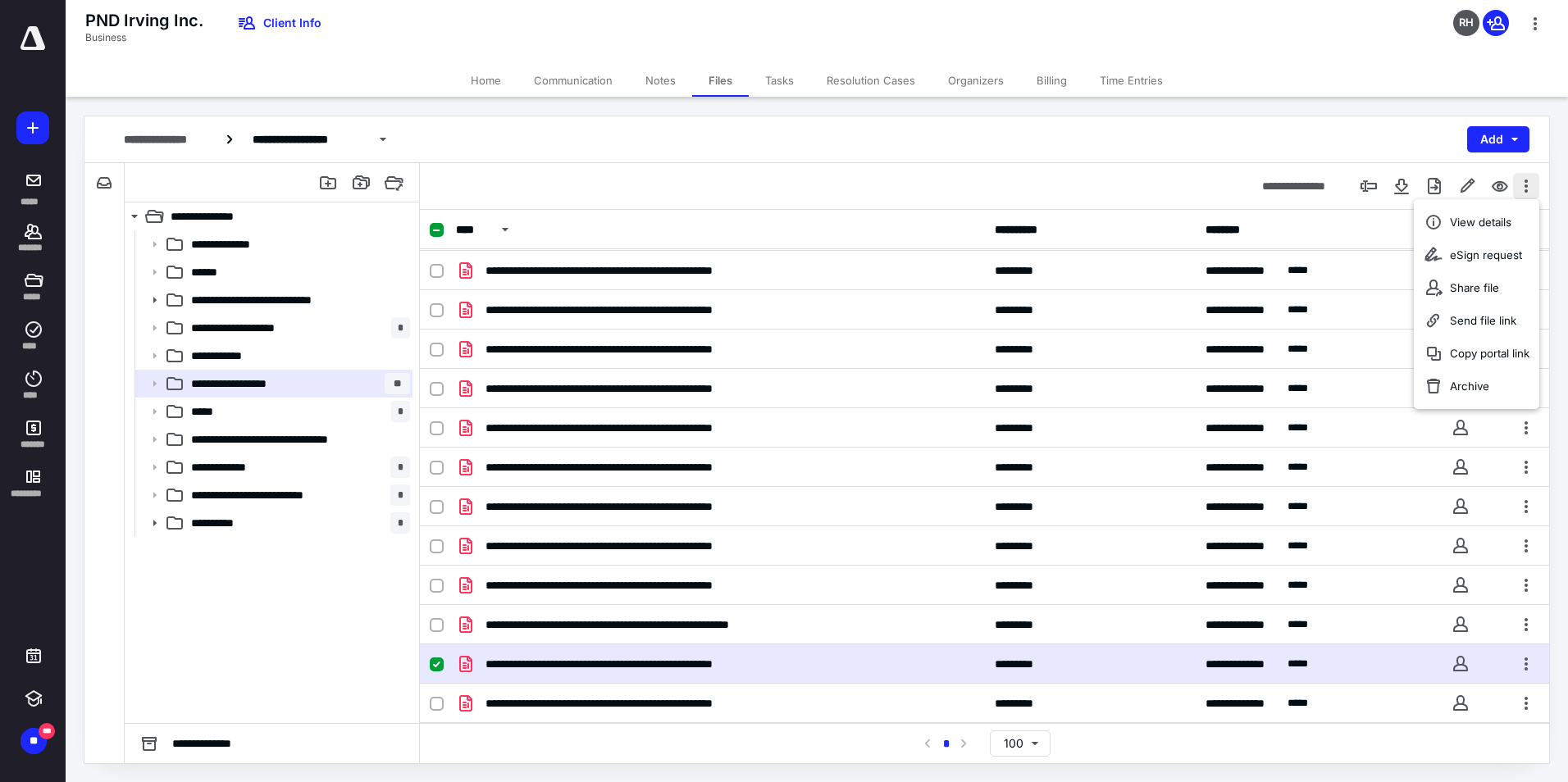 click at bounding box center (1526, 186) 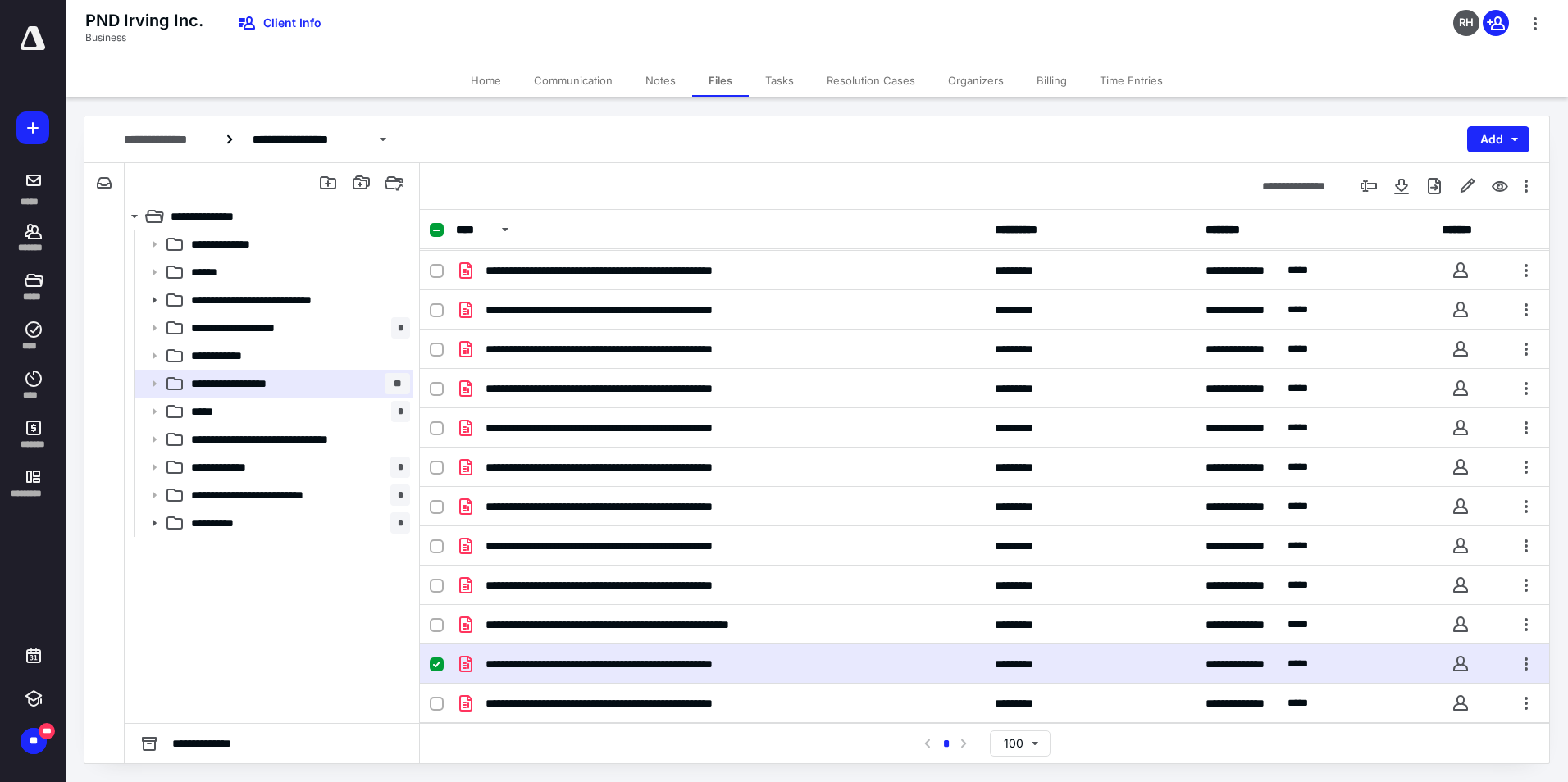 click at bounding box center [436, 665] 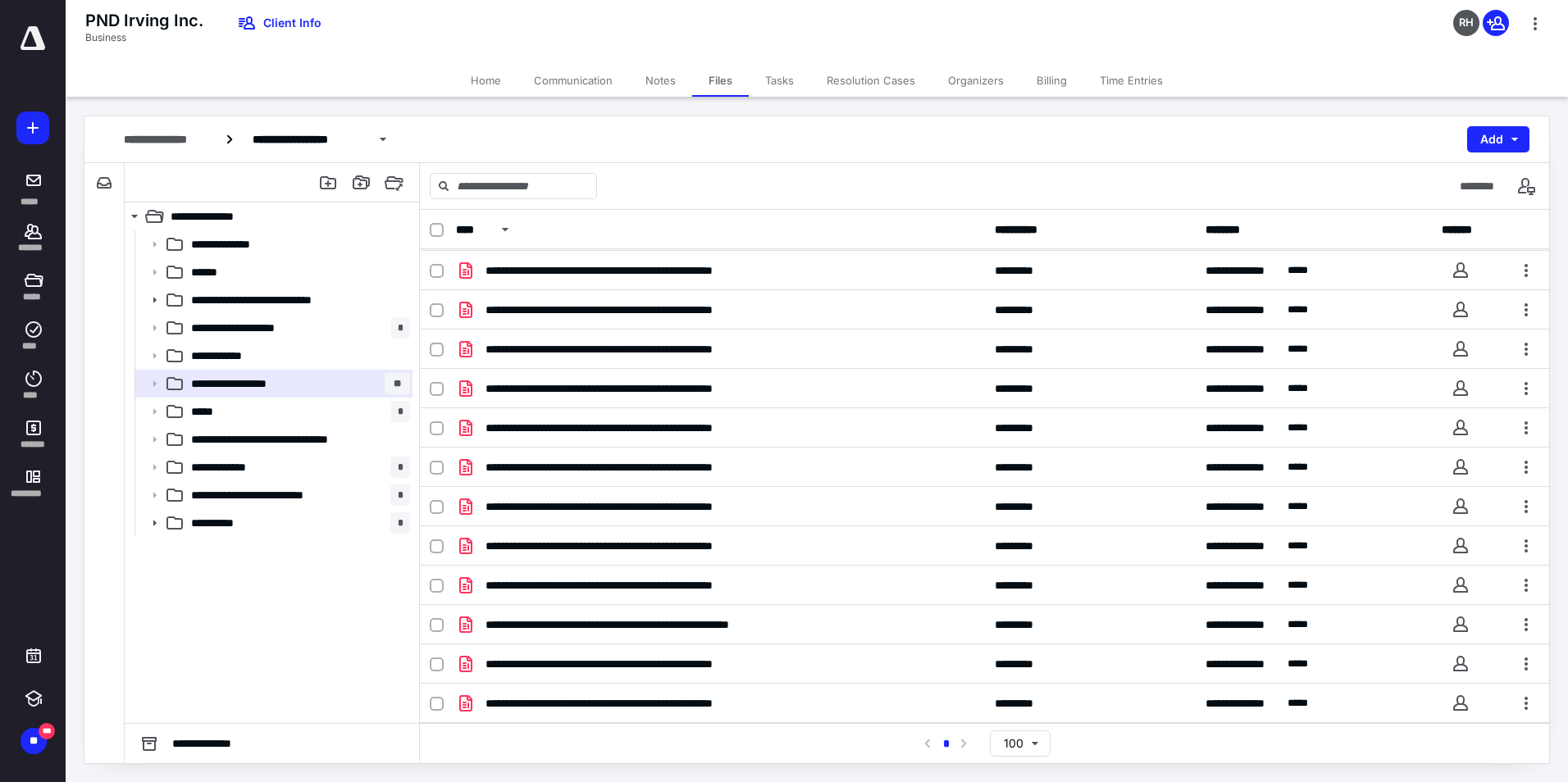 checkbox on "false" 